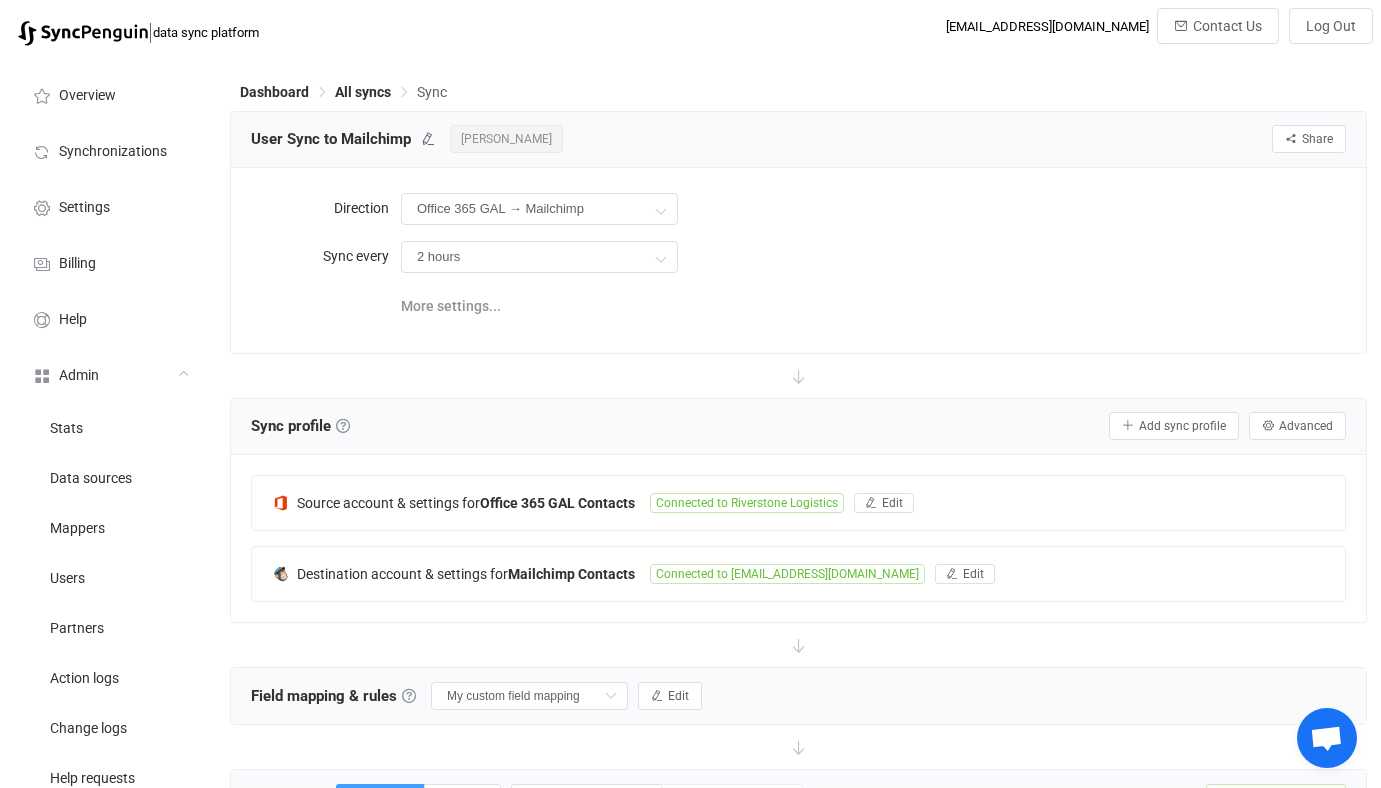 scroll, scrollTop: 654, scrollLeft: 0, axis: vertical 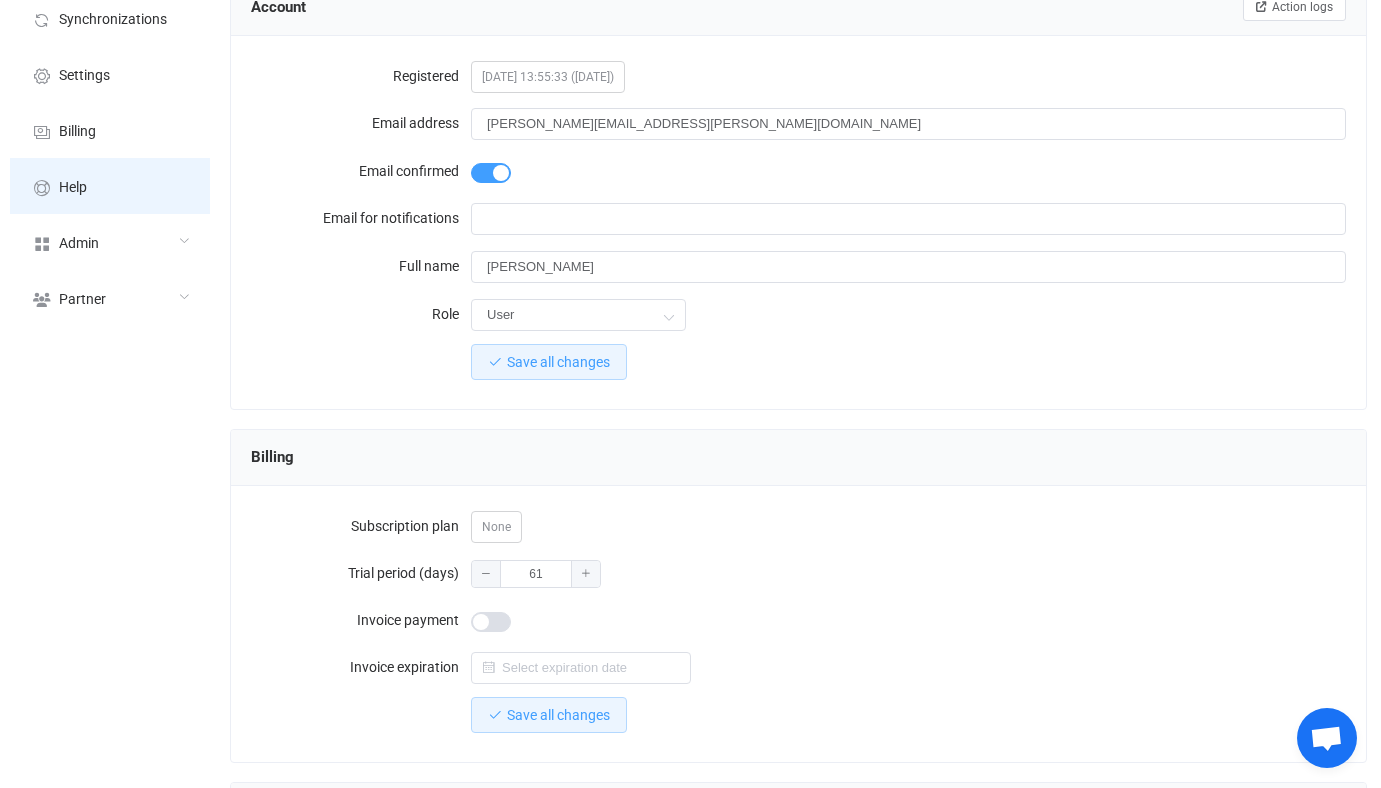 click on "Help" at bounding box center (110, 186) 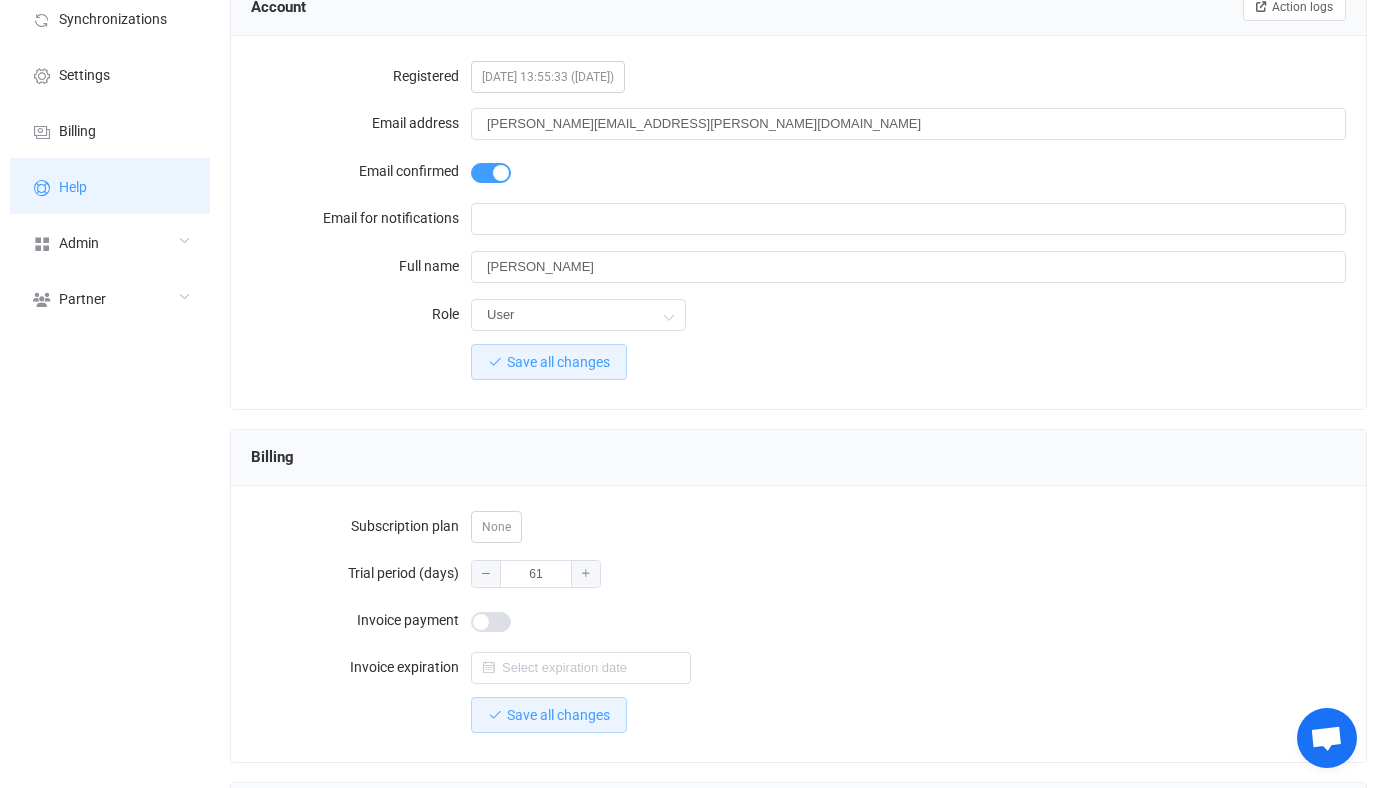type 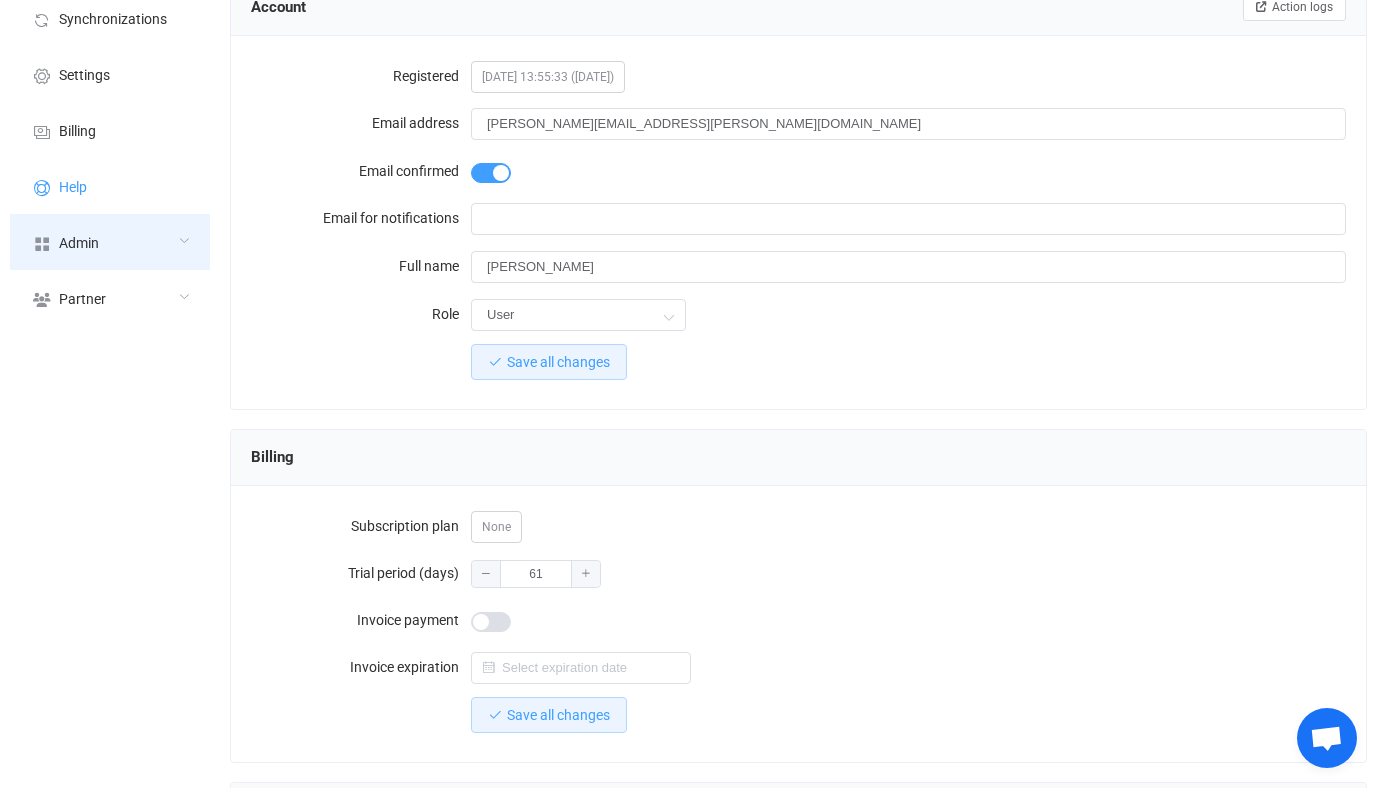 click on "Admin" at bounding box center (110, 242) 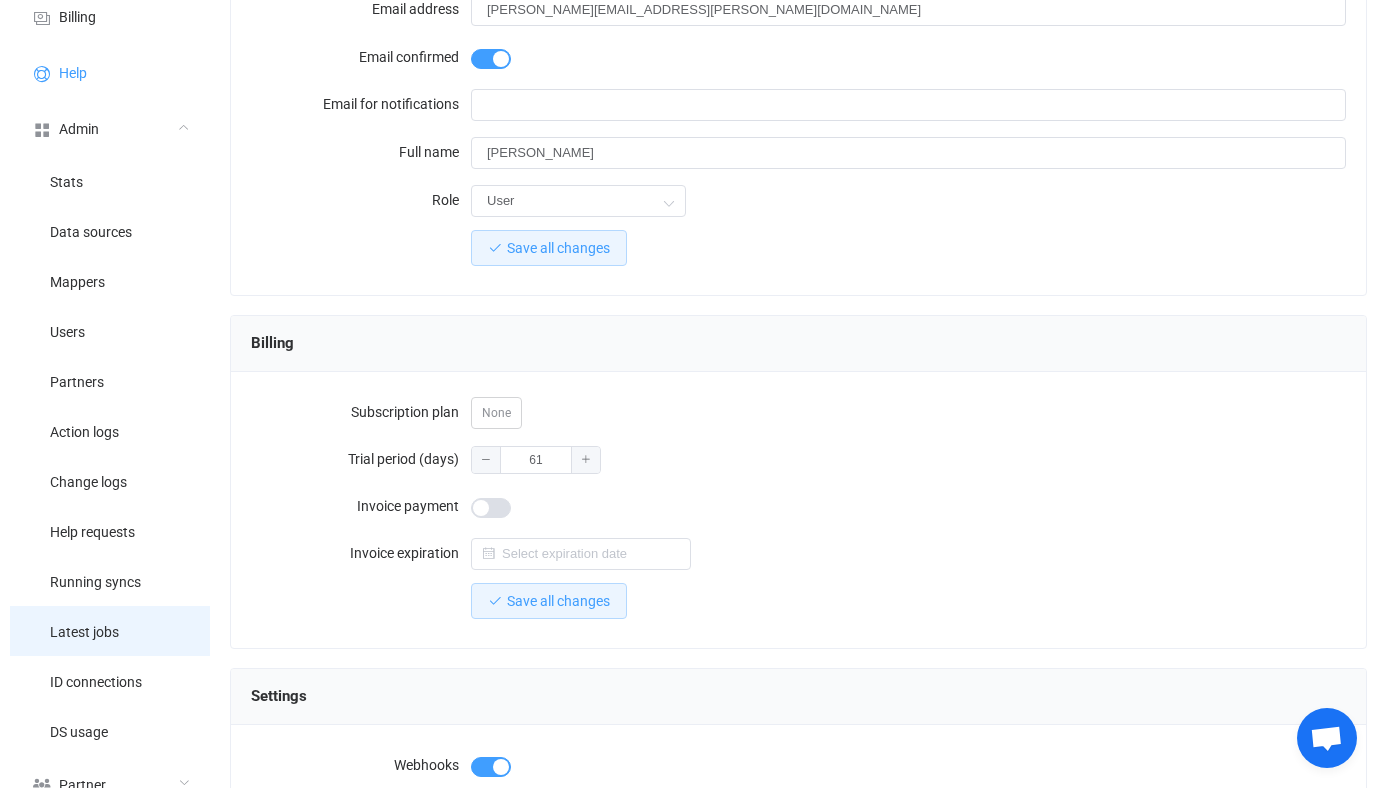 scroll, scrollTop: 245, scrollLeft: 0, axis: vertical 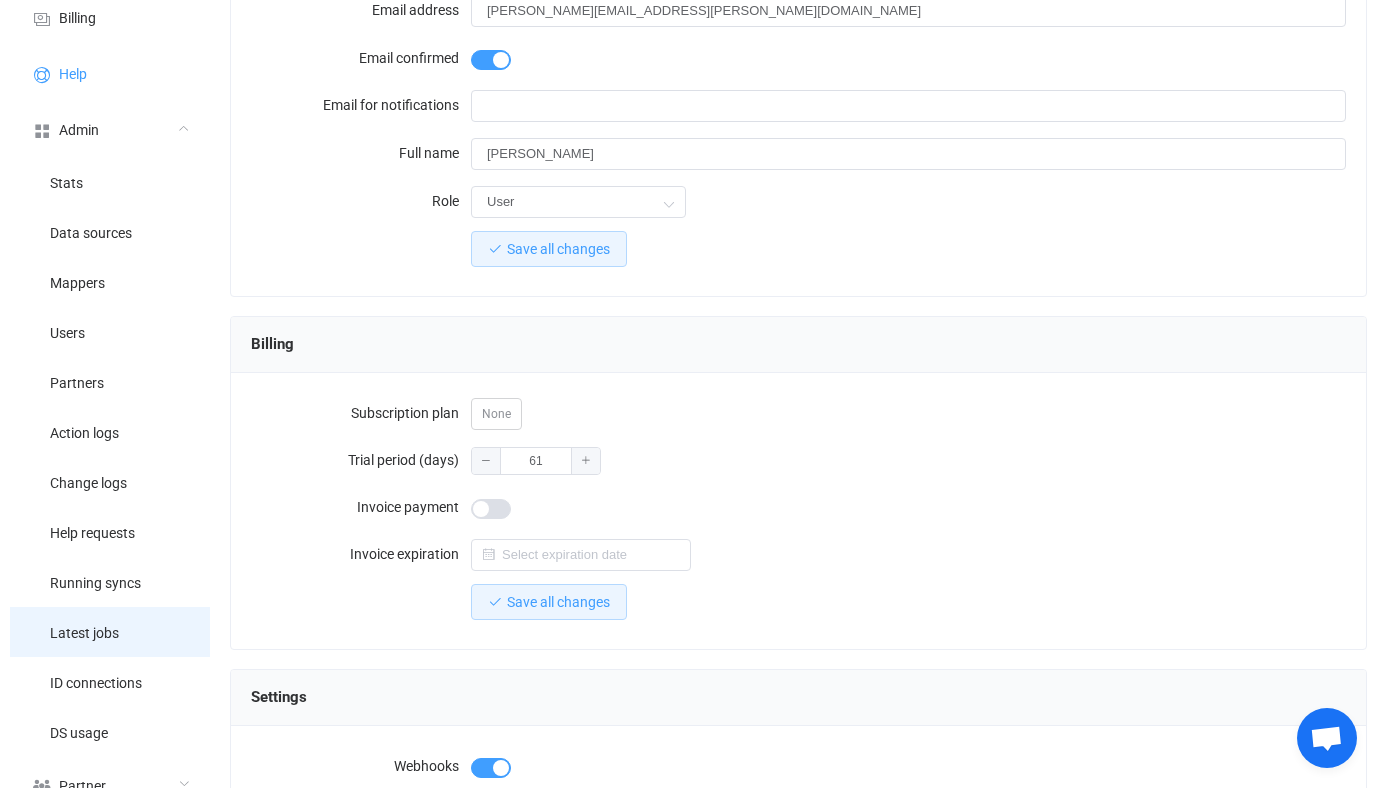 click on "Latest jobs" at bounding box center [84, 634] 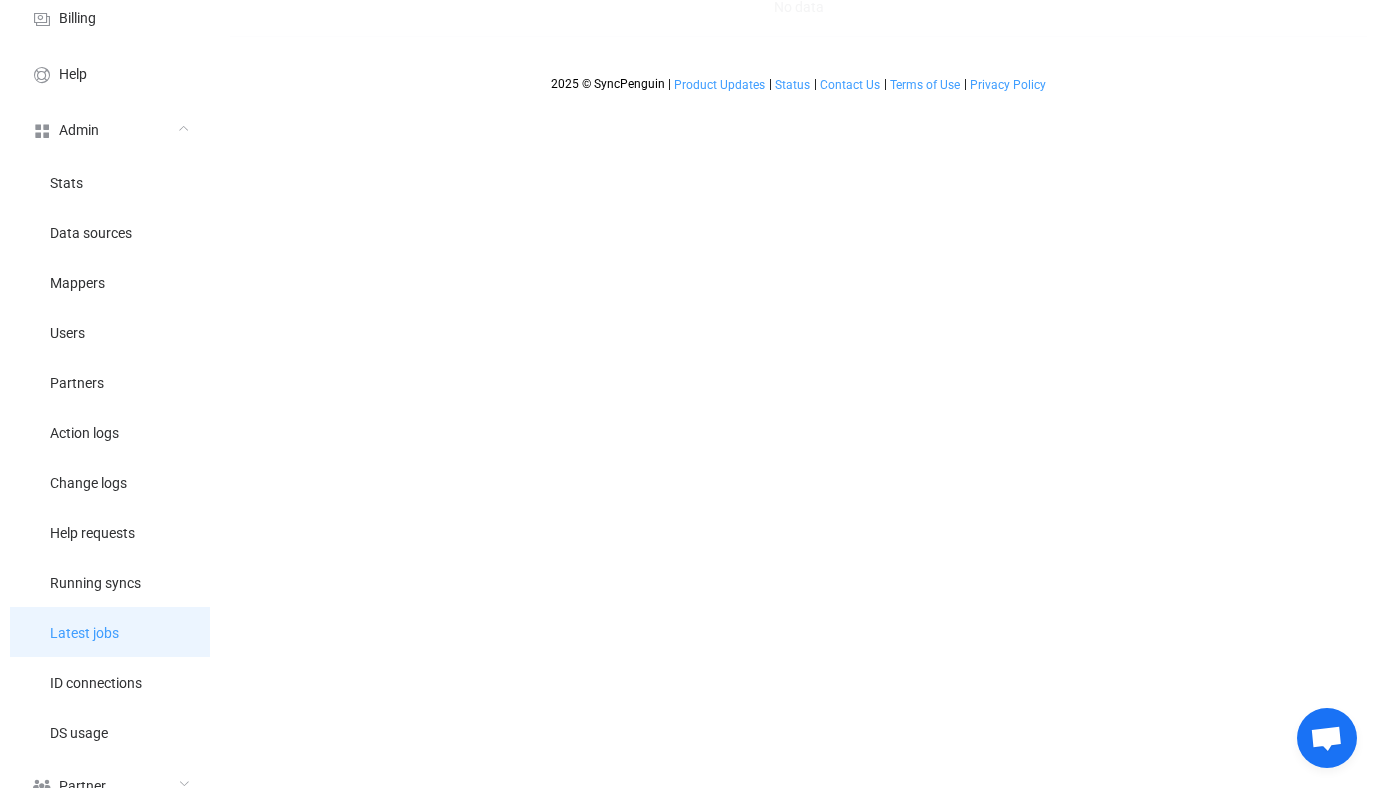 scroll, scrollTop: 0, scrollLeft: 0, axis: both 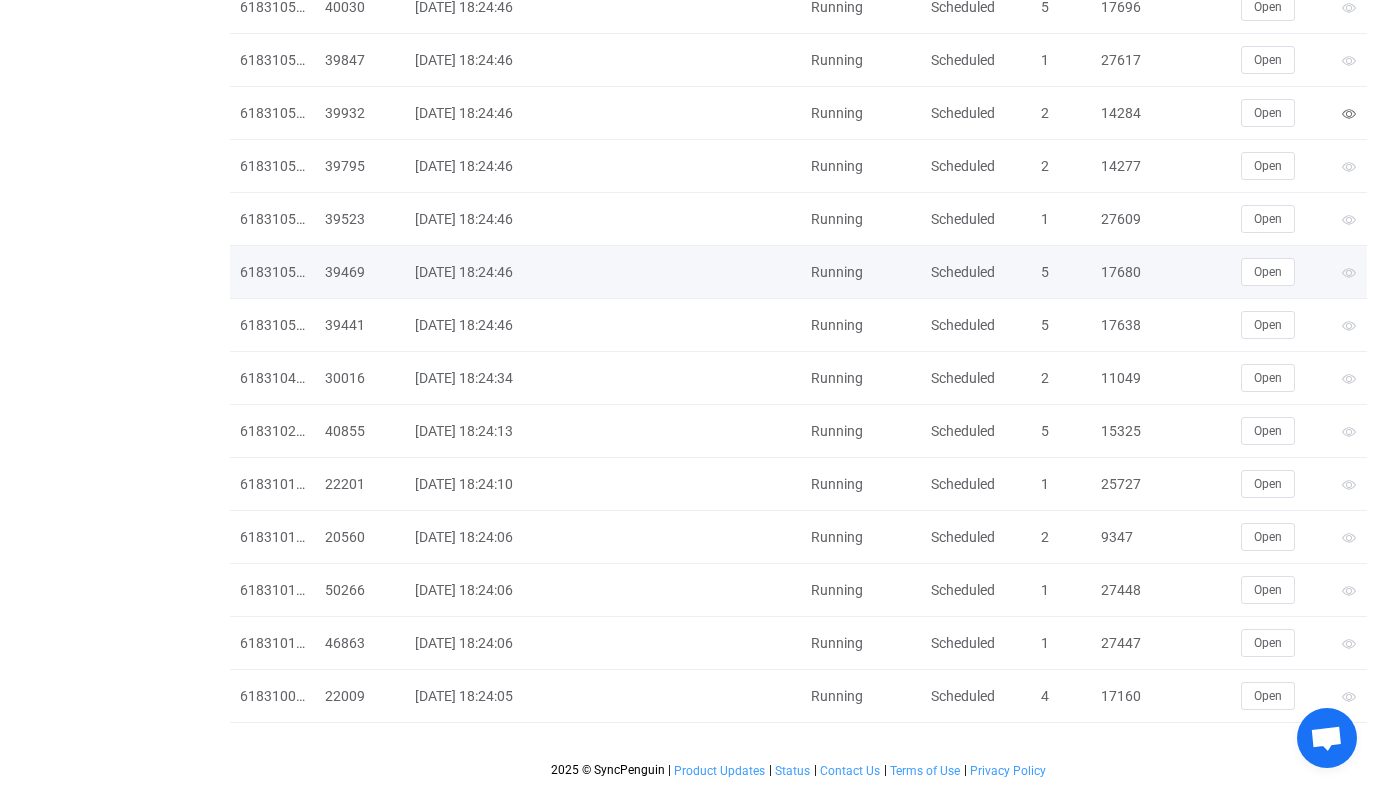 type 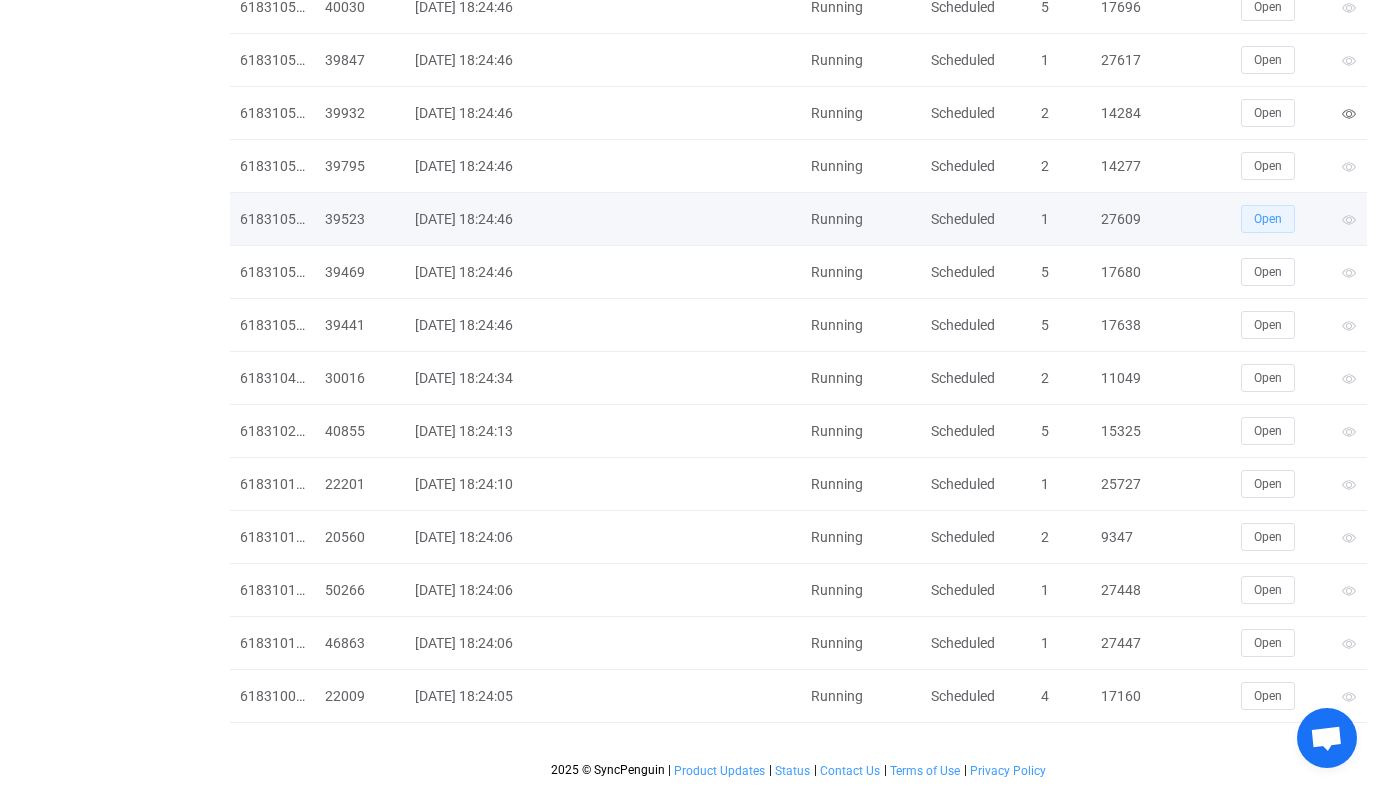 click on "Open" at bounding box center [1268, 219] 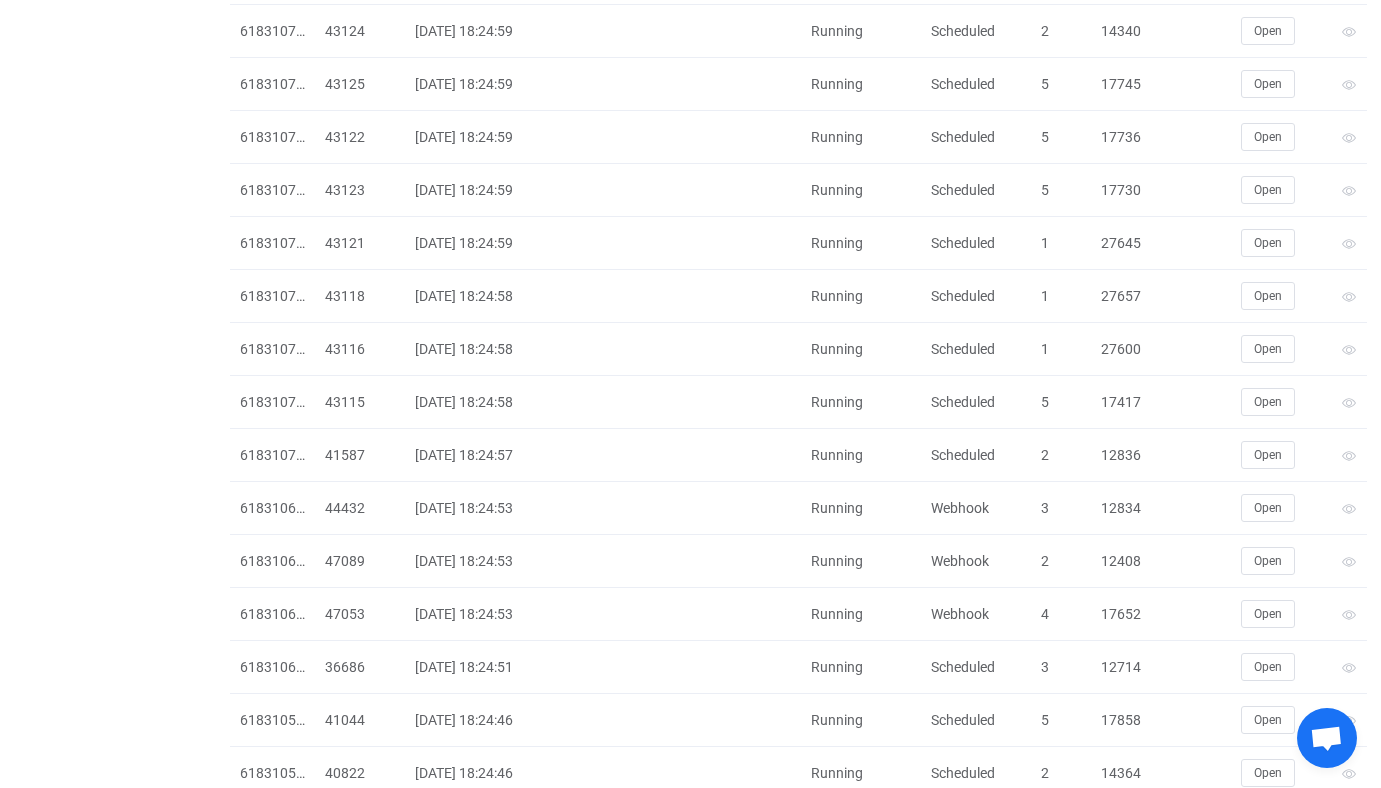 scroll, scrollTop: 4821, scrollLeft: 0, axis: vertical 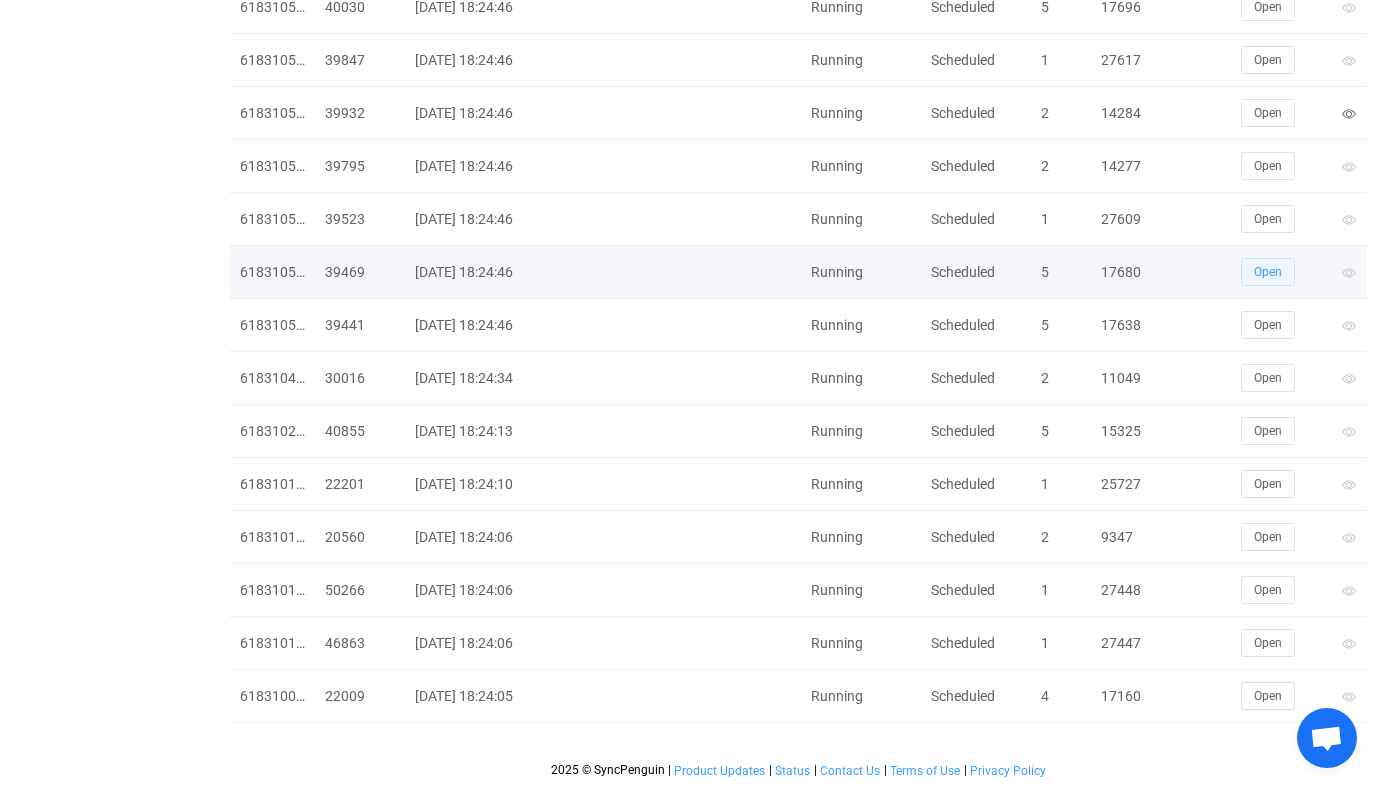 click on "Open" at bounding box center (1268, 272) 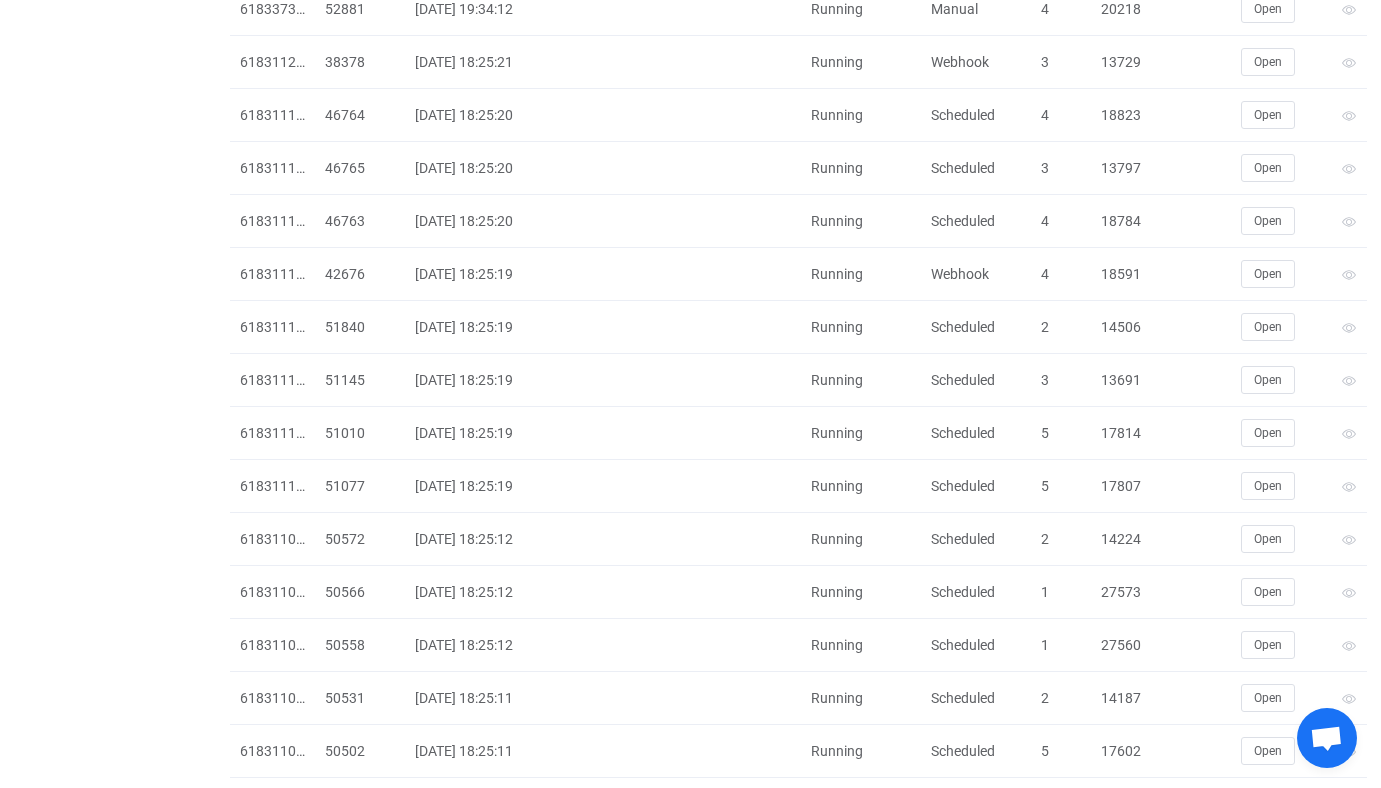 scroll, scrollTop: 0, scrollLeft: 0, axis: both 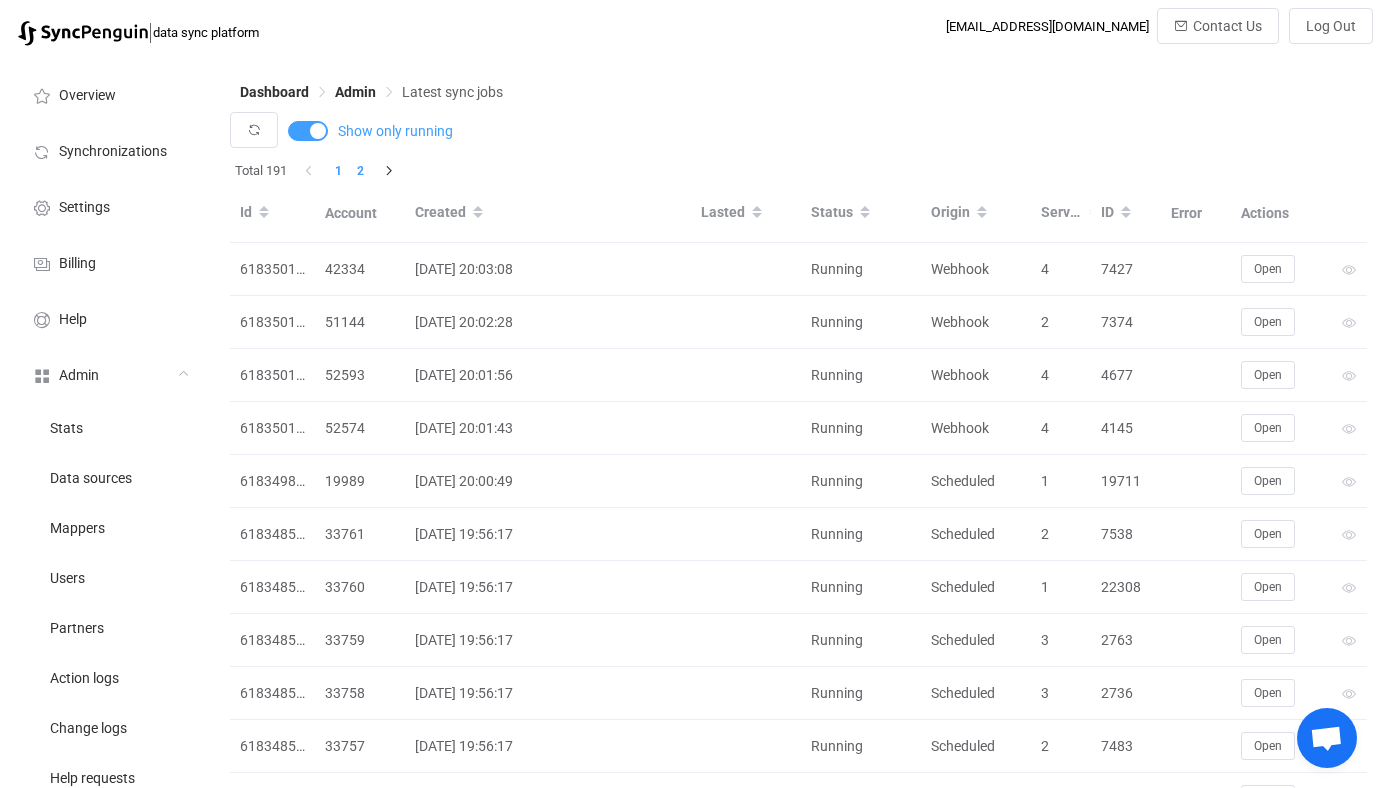 click on "2" at bounding box center [360, 171] 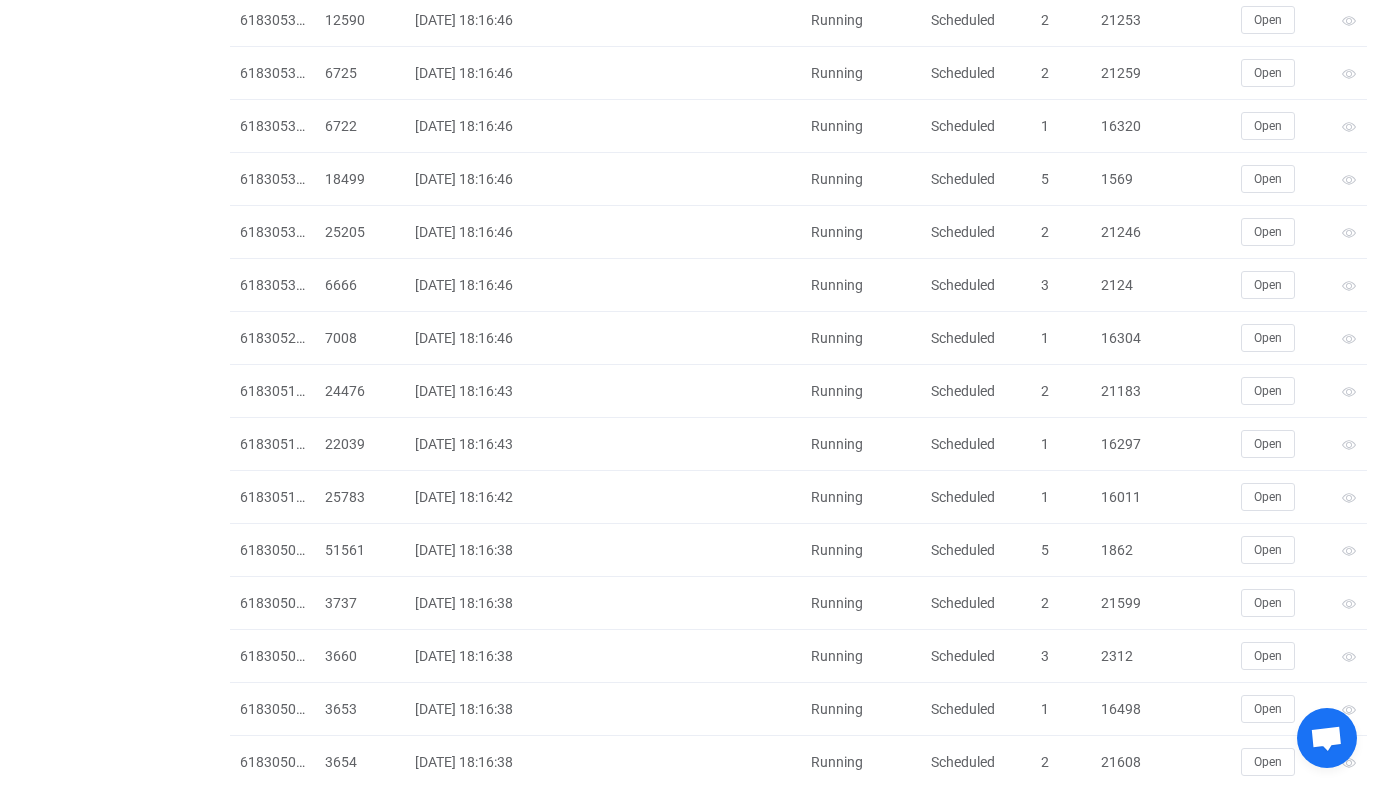scroll, scrollTop: 2385, scrollLeft: 0, axis: vertical 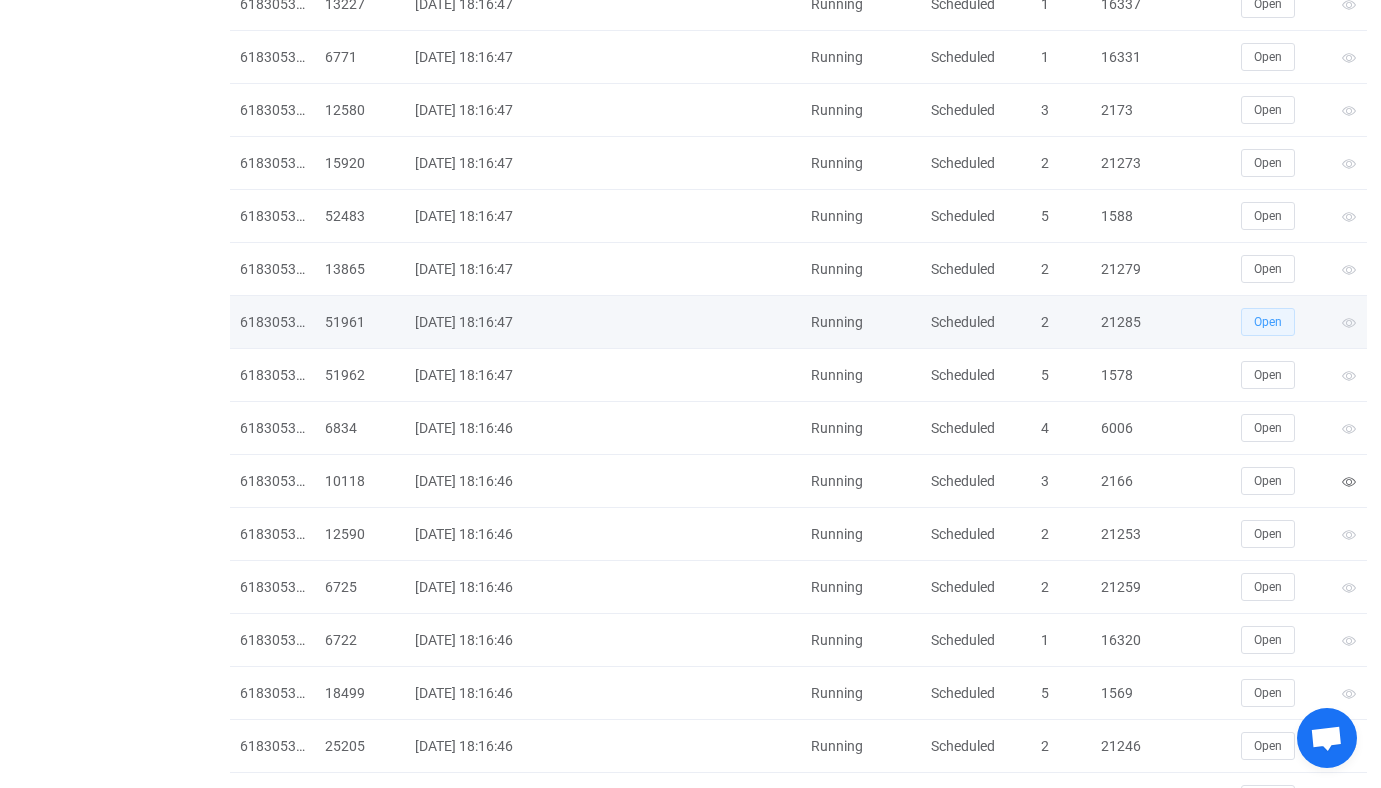 click on "Open" at bounding box center (1268, 322) 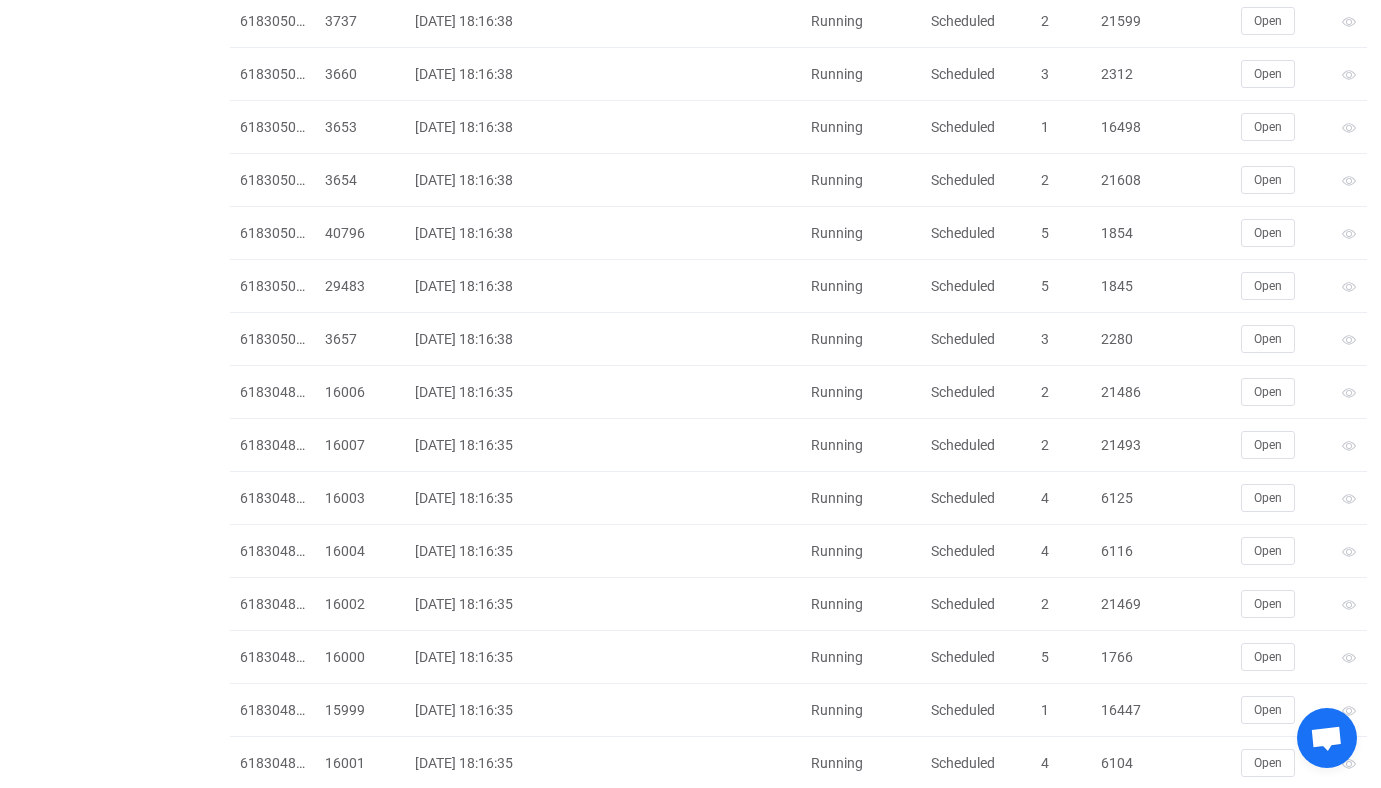 scroll, scrollTop: 4291, scrollLeft: 0, axis: vertical 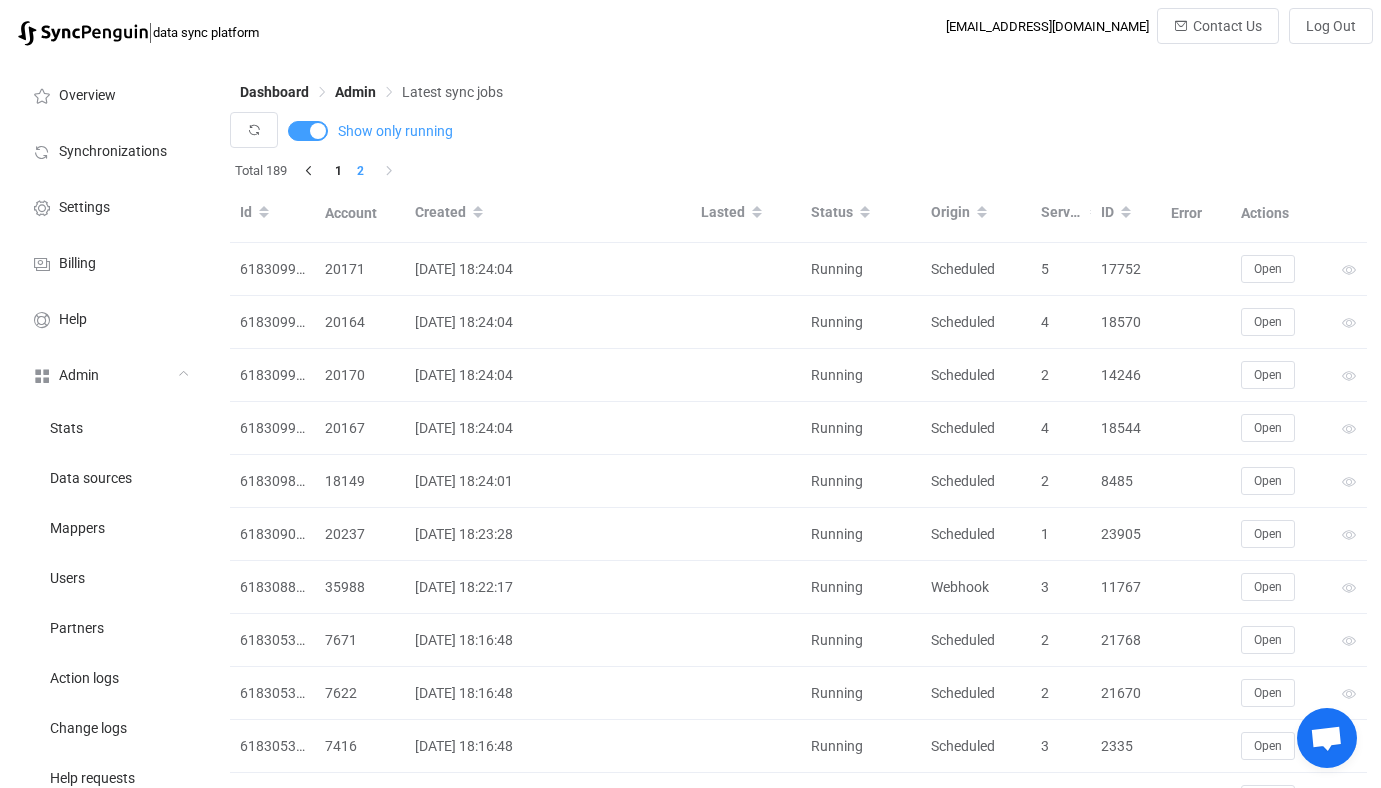 click on "2" at bounding box center (360, 171) 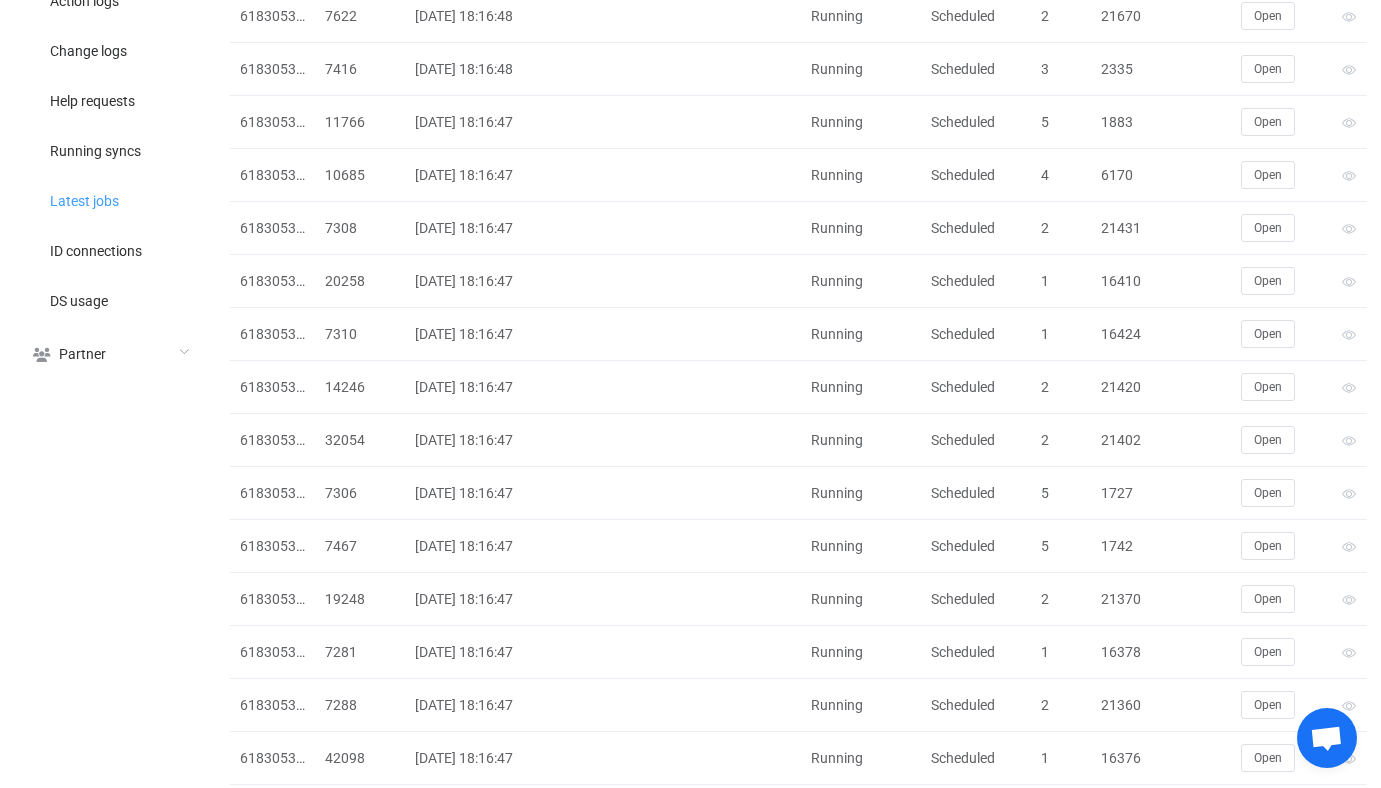scroll, scrollTop: 0, scrollLeft: 0, axis: both 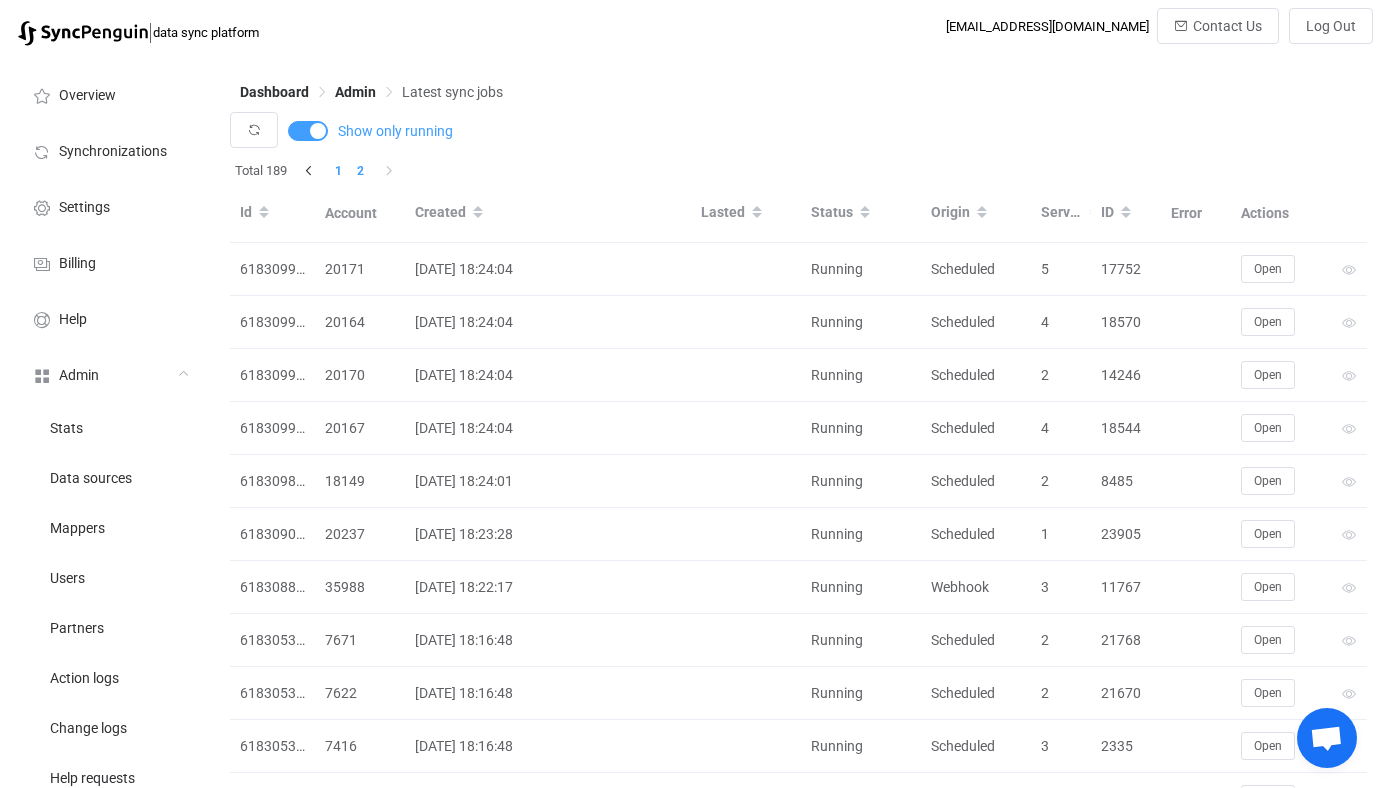 click on "1" at bounding box center (338, 171) 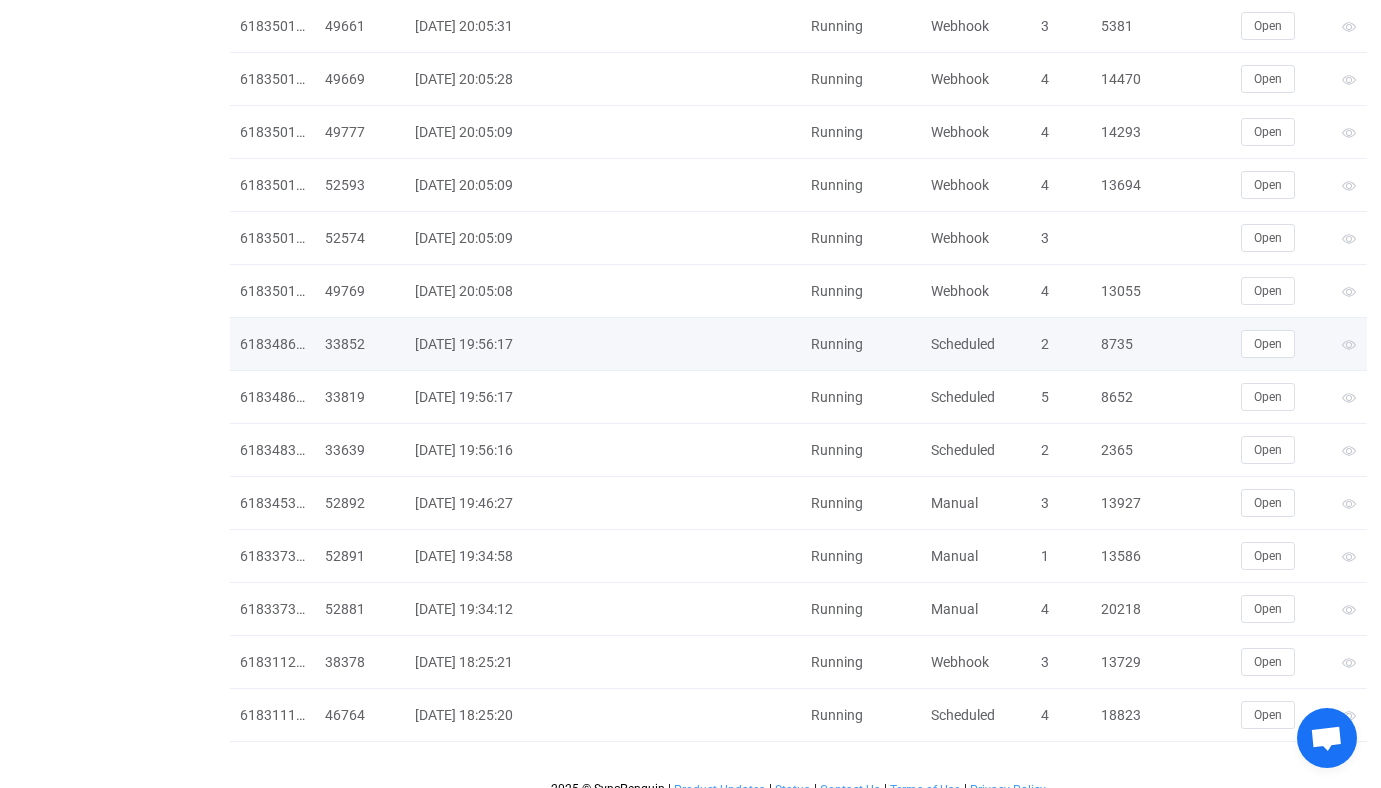 scroll, scrollTop: 4821, scrollLeft: 0, axis: vertical 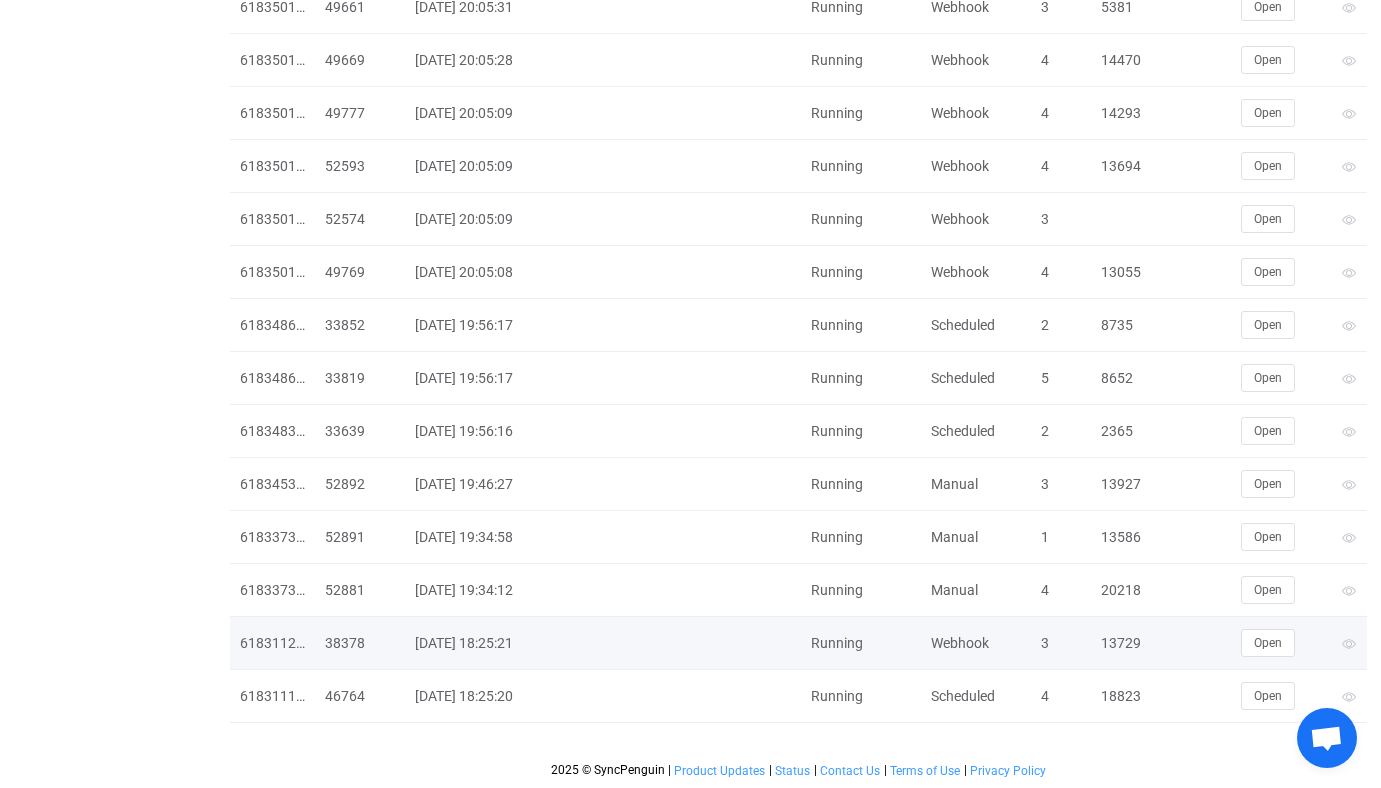 click on "618311228" at bounding box center (272, 643) 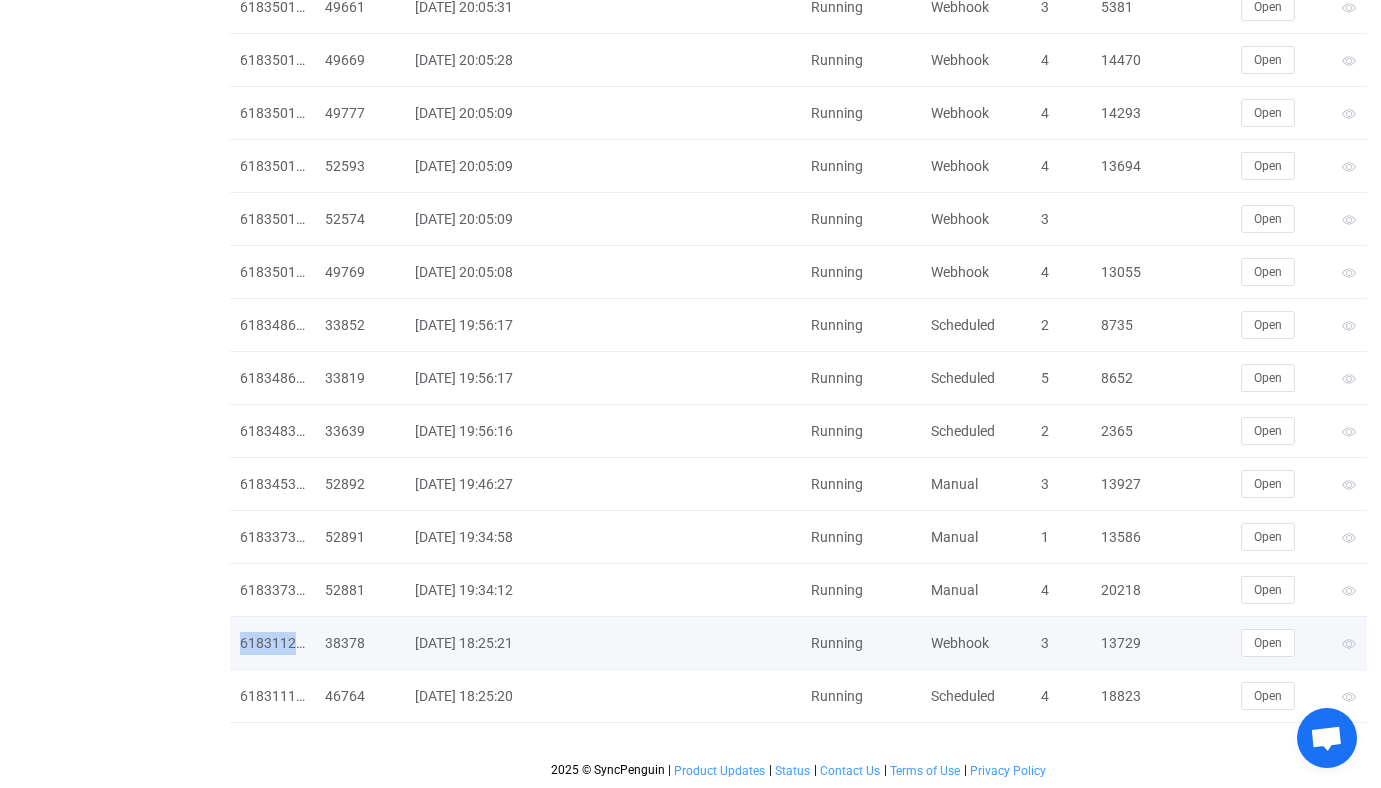 click on "618311228" at bounding box center (272, 643) 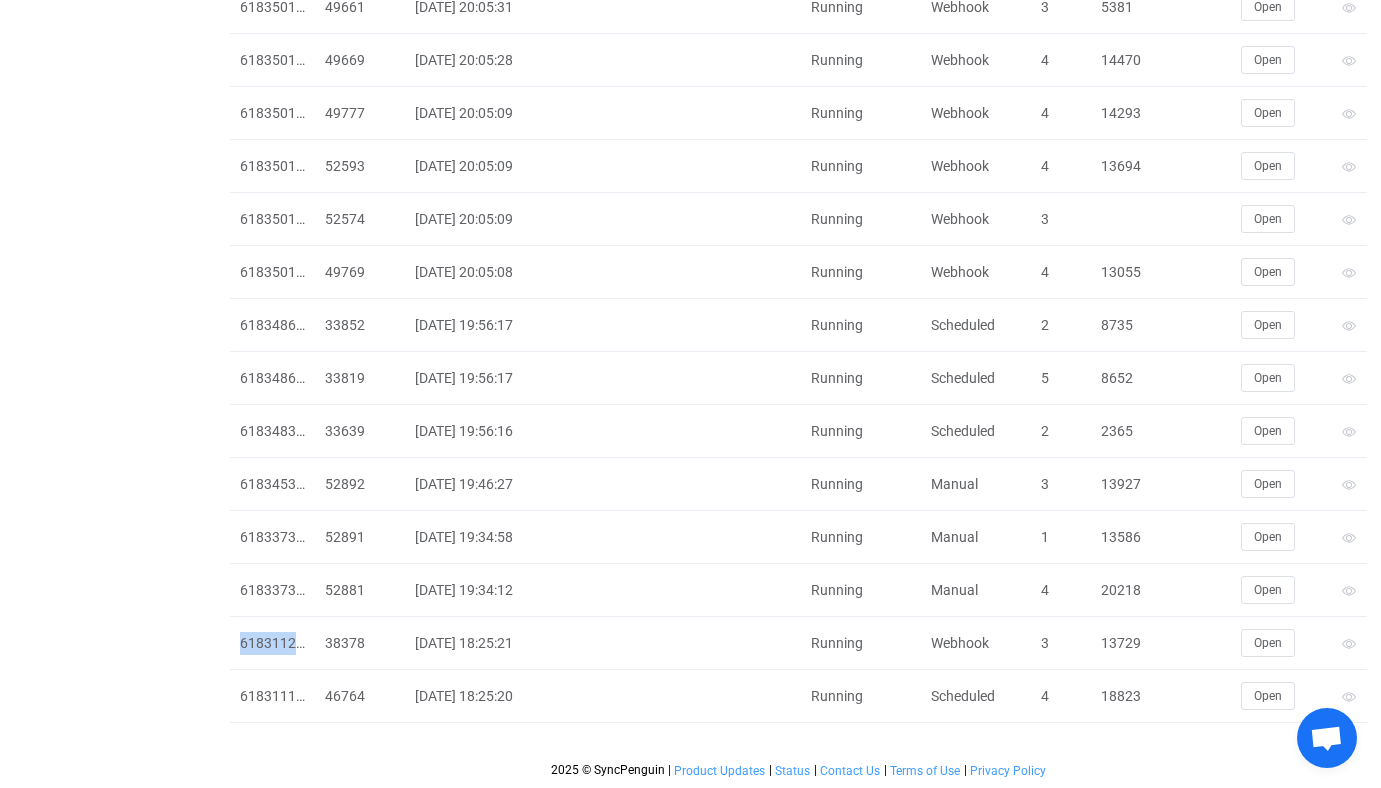 copy on "618311228" 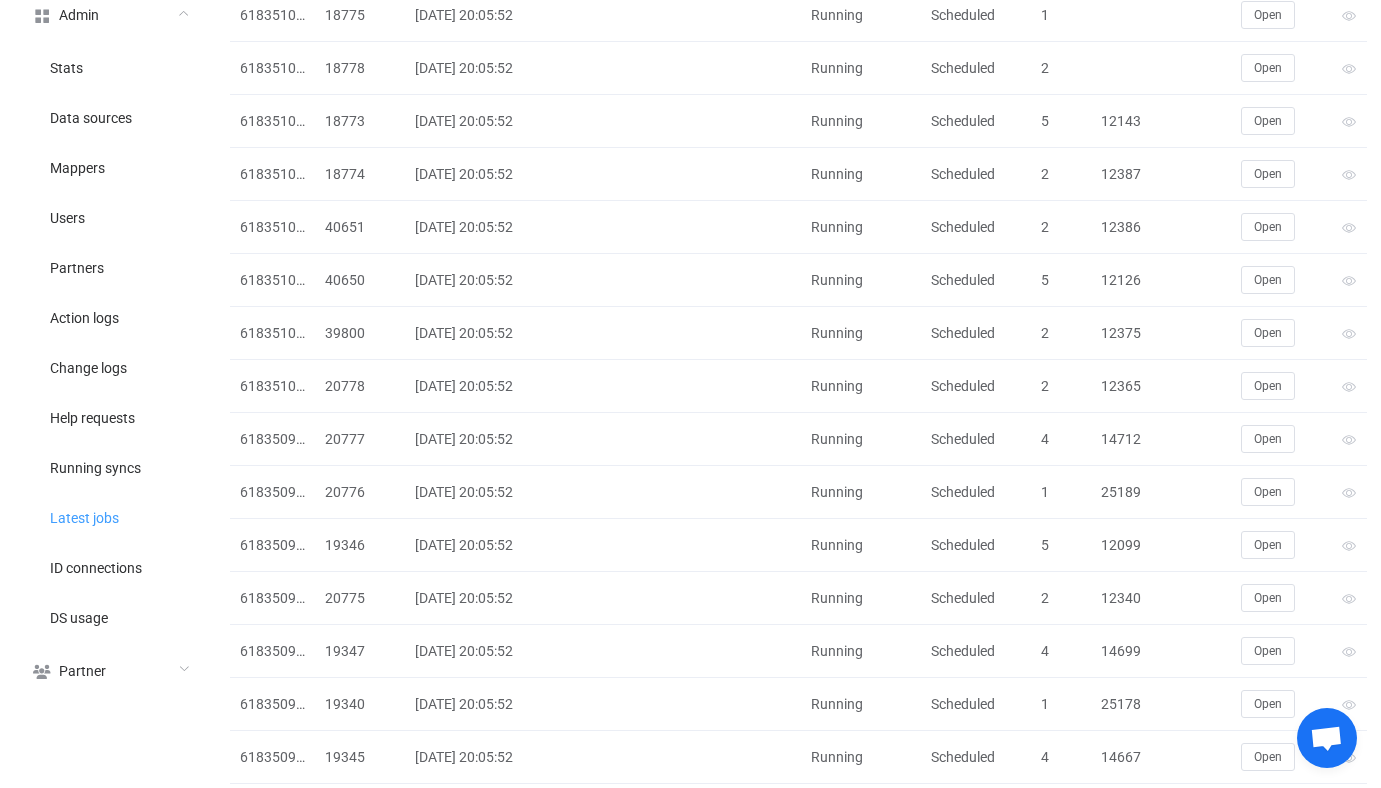 scroll, scrollTop: 0, scrollLeft: 0, axis: both 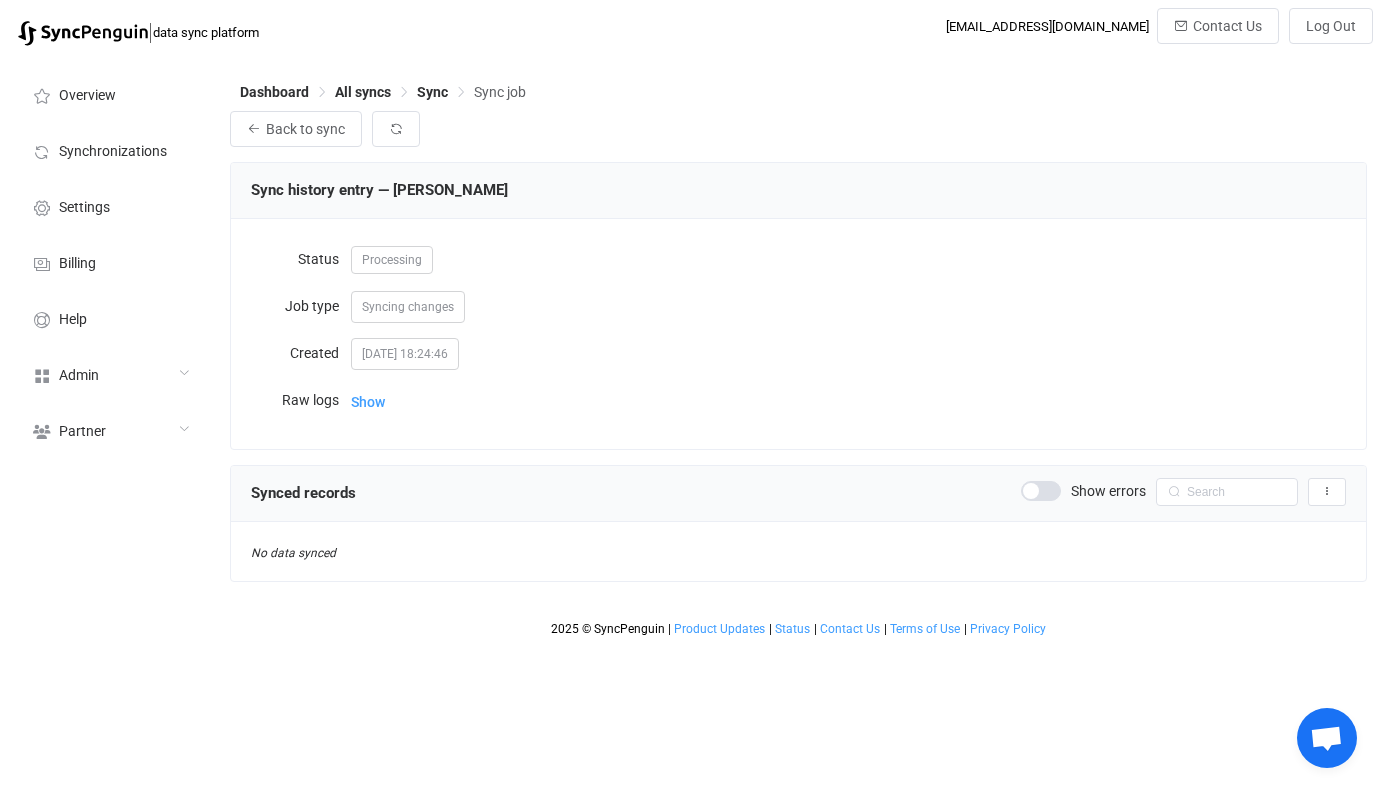click on "Processing" at bounding box center (848, 259) 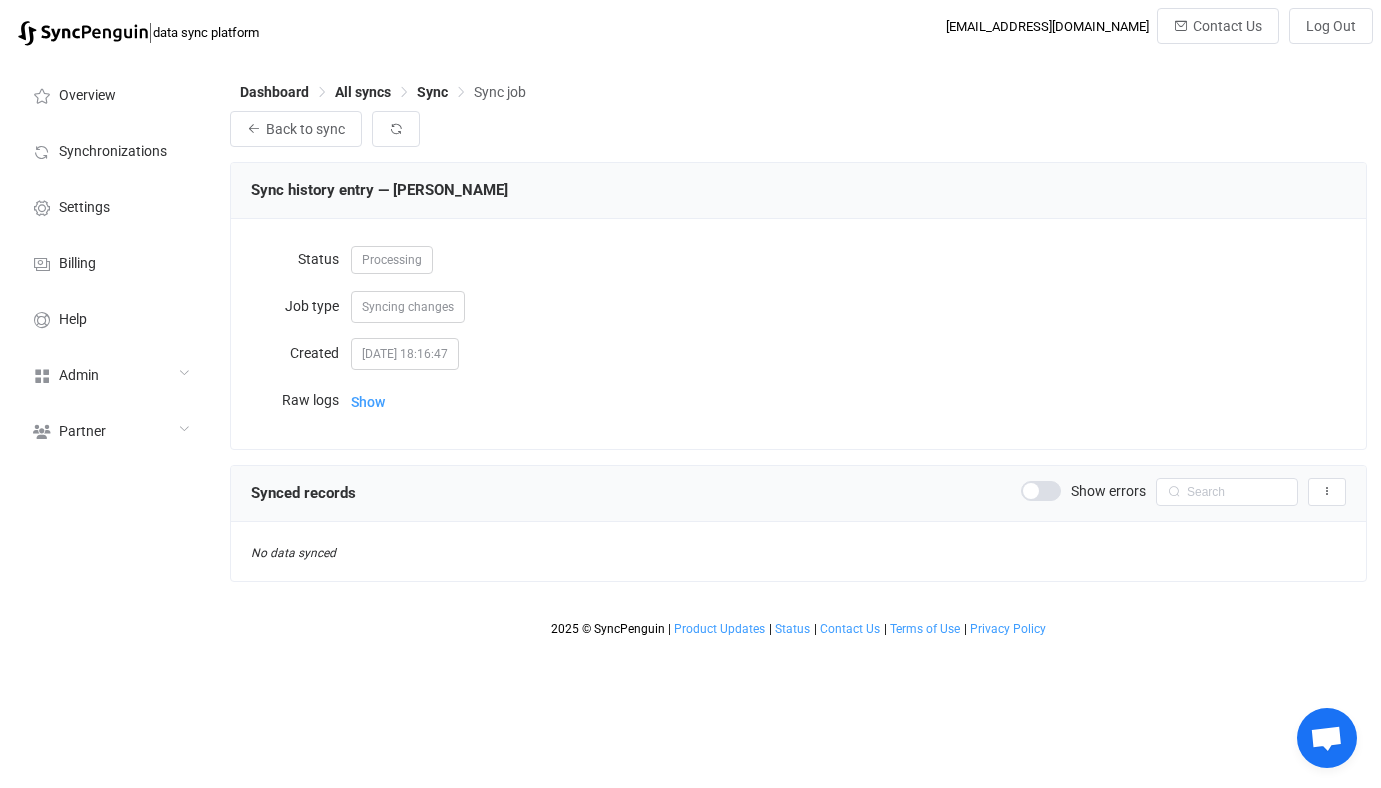 scroll, scrollTop: 0, scrollLeft: 0, axis: both 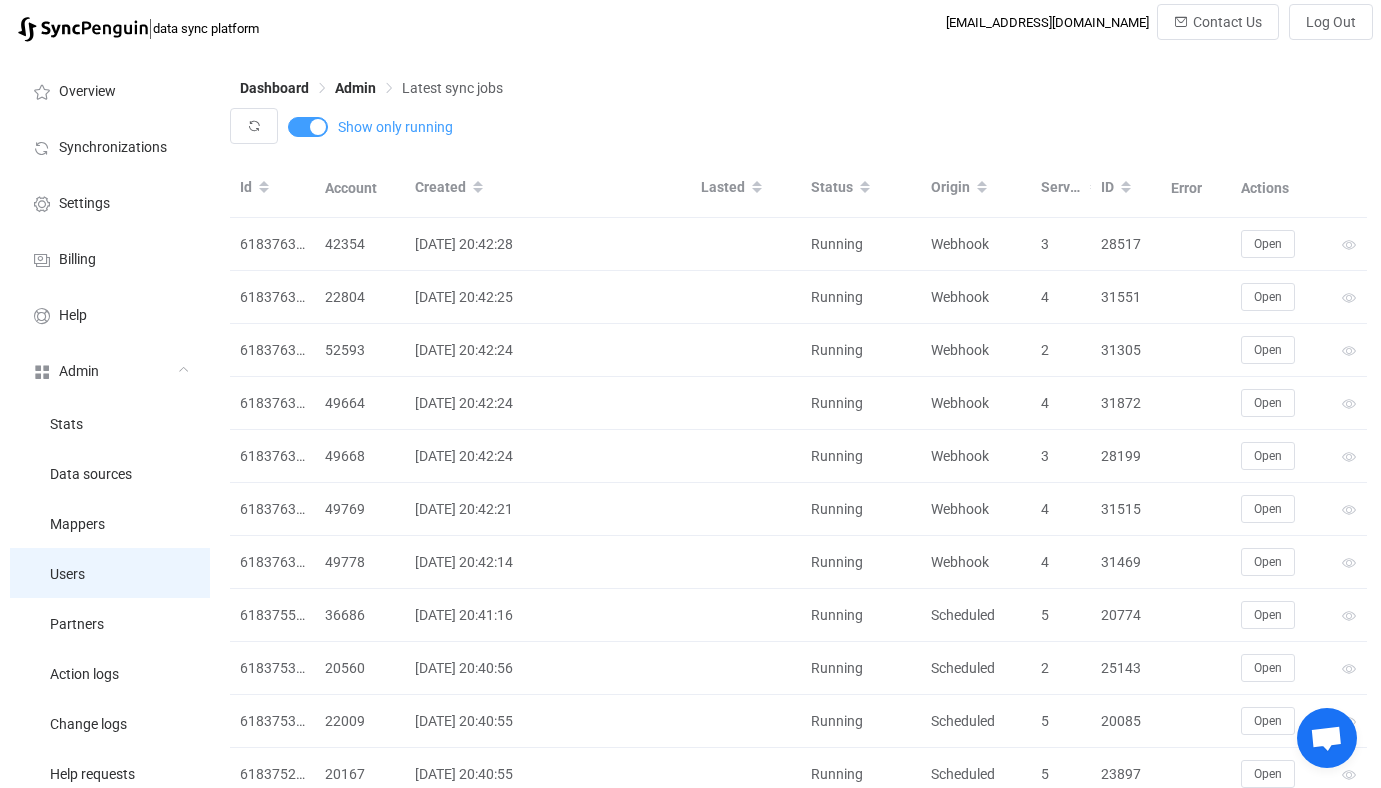 click on "Users" at bounding box center [110, 573] 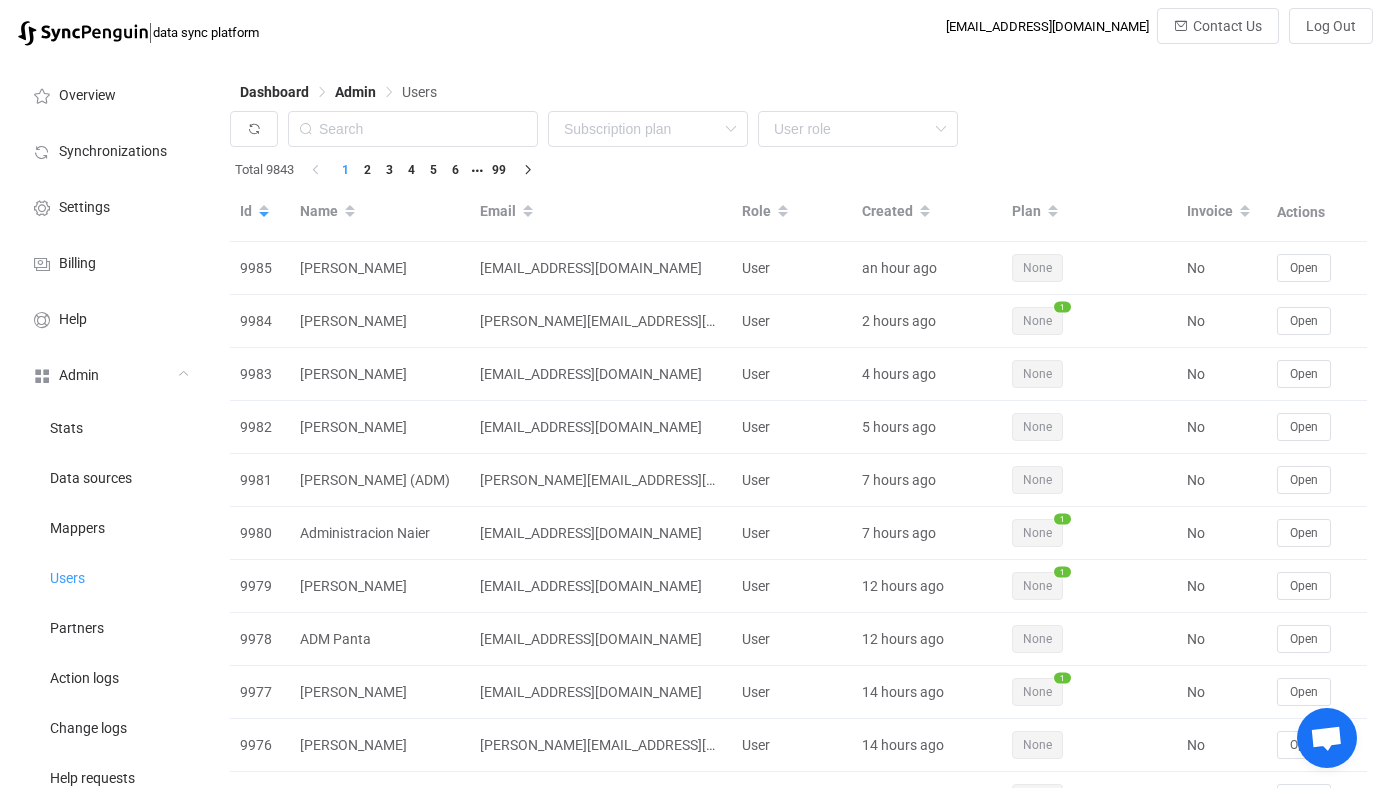 scroll, scrollTop: 0, scrollLeft: 0, axis: both 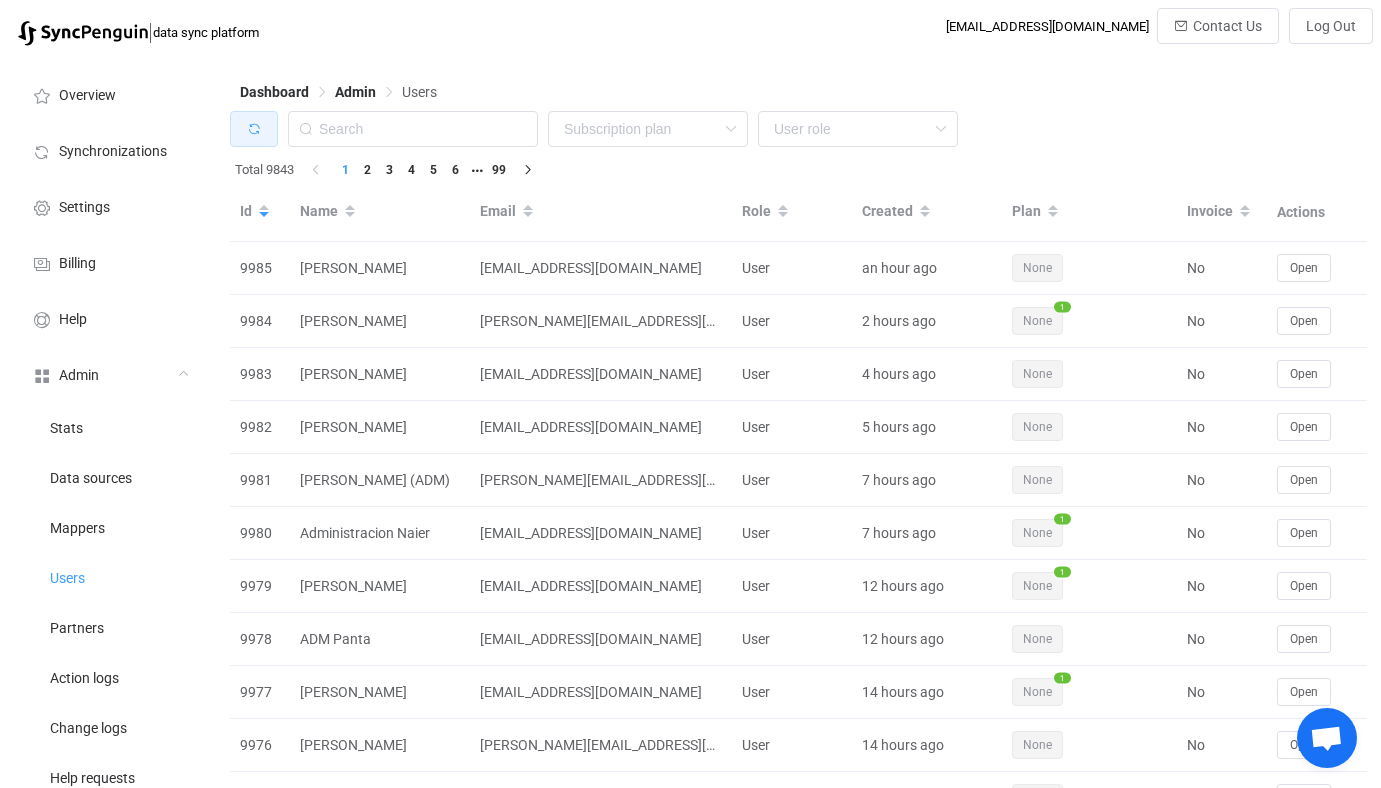 click at bounding box center [254, 129] 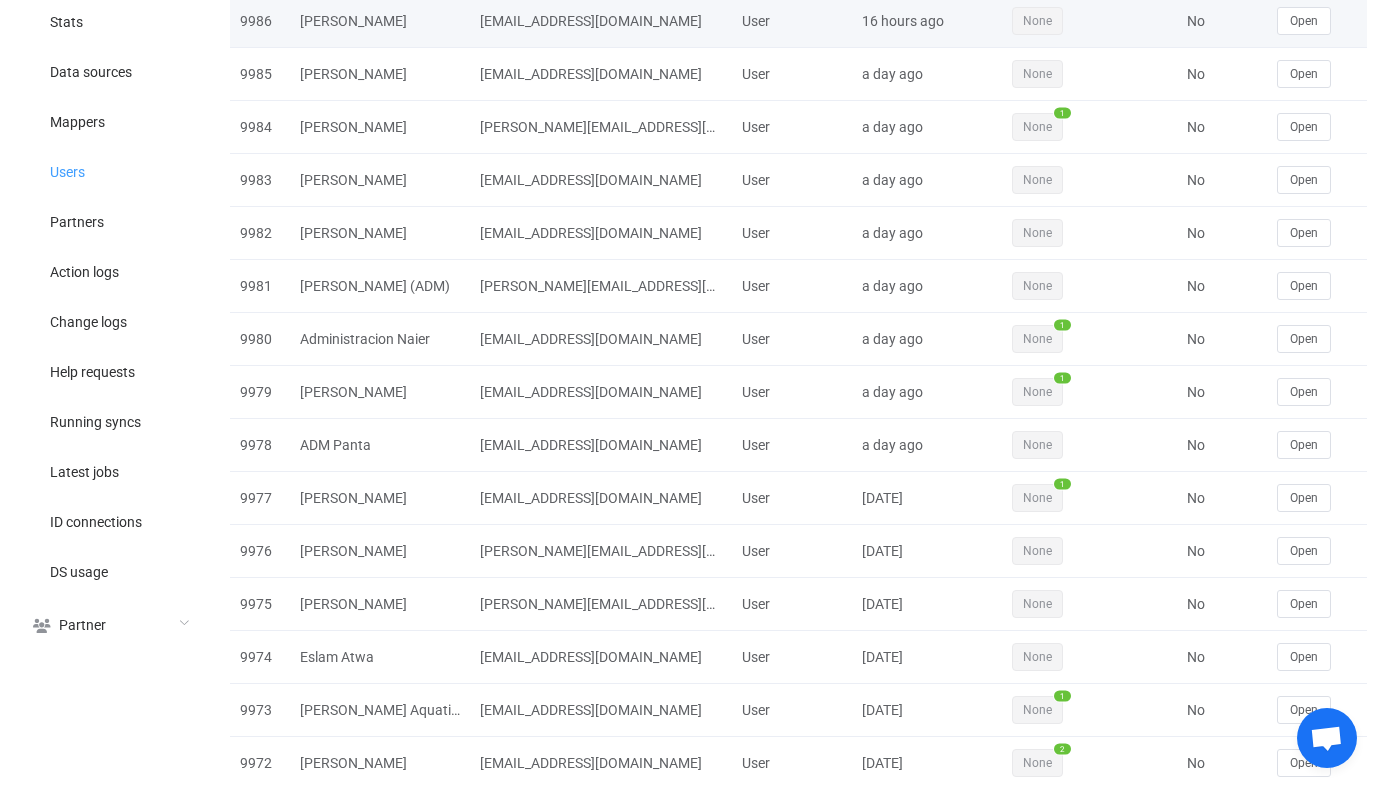 scroll, scrollTop: 0, scrollLeft: 0, axis: both 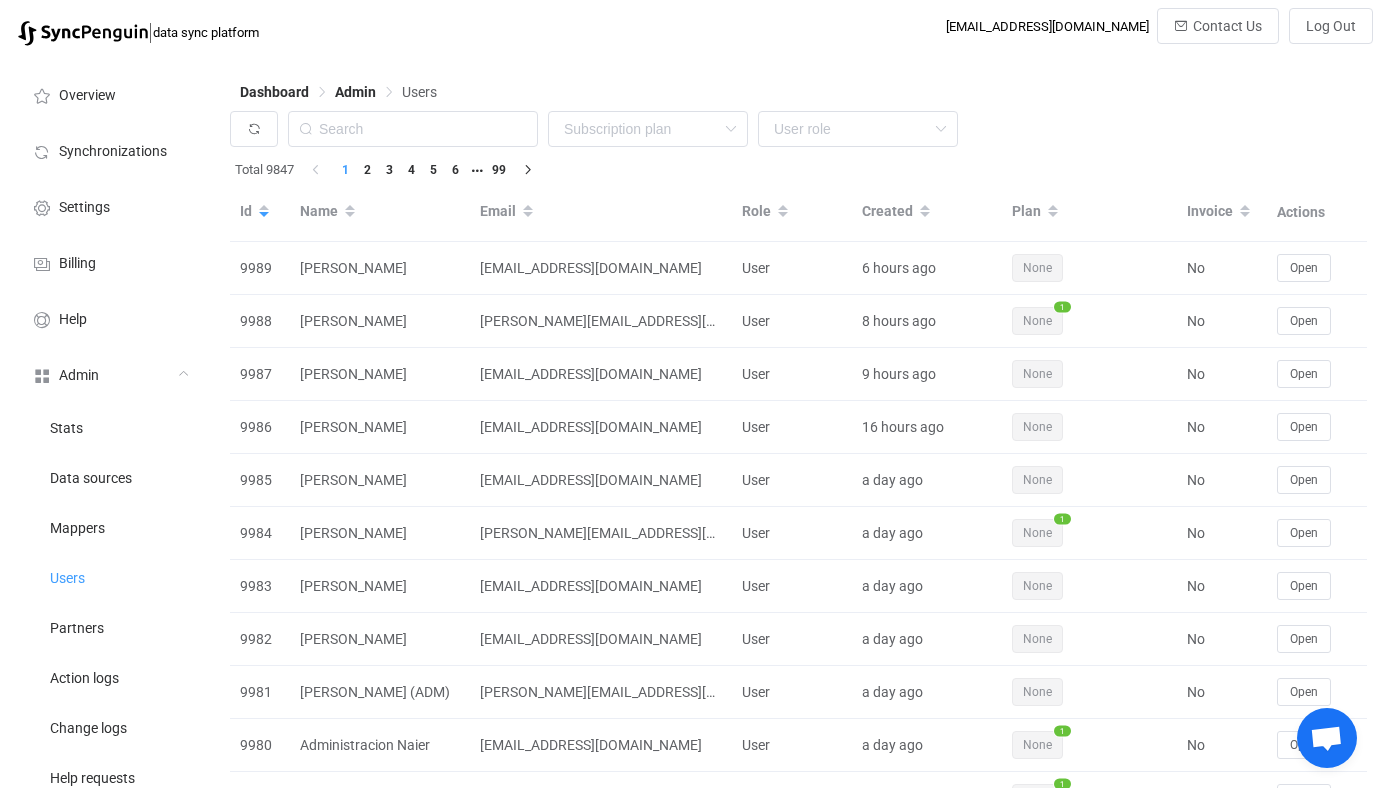 click on "Dashboard Admin Users" at bounding box center [798, 96] 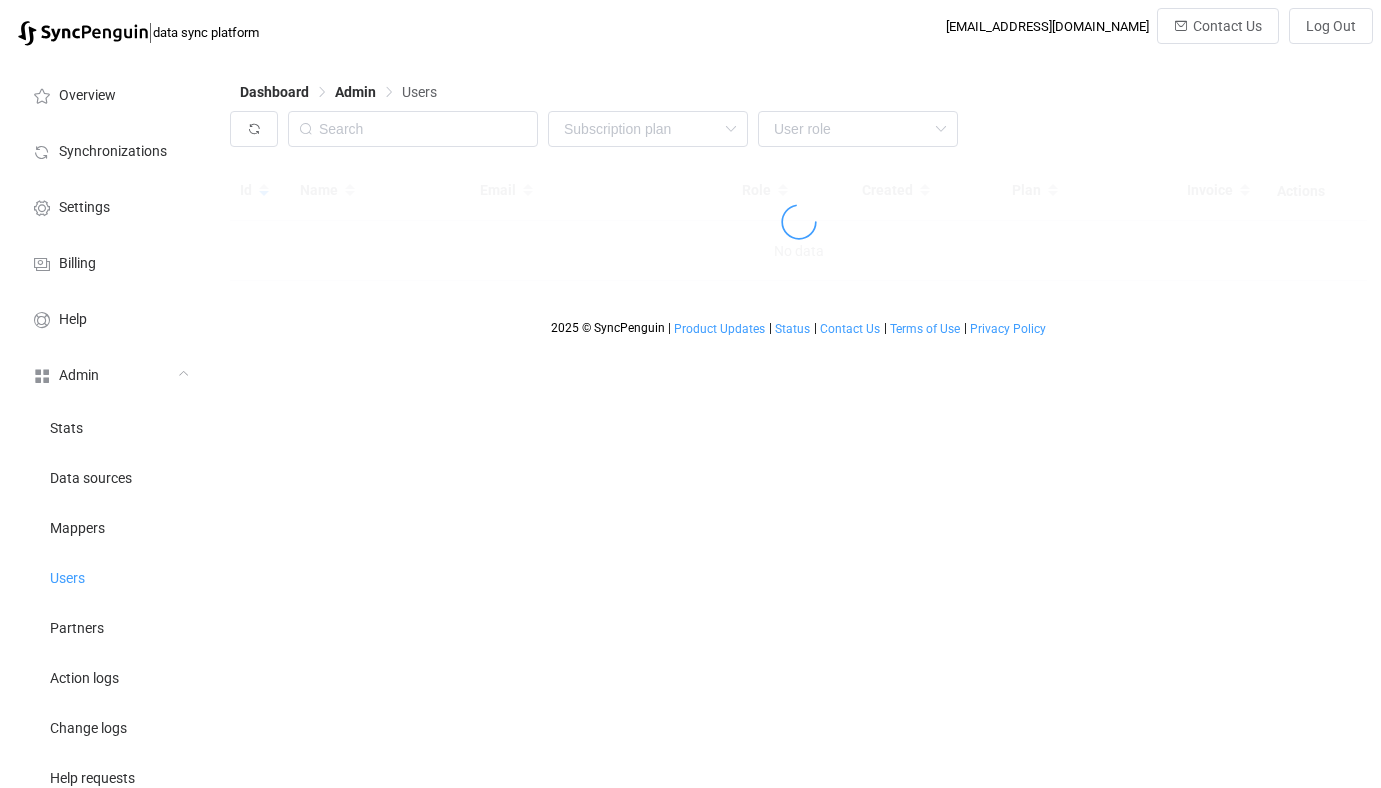 scroll, scrollTop: 0, scrollLeft: 0, axis: both 